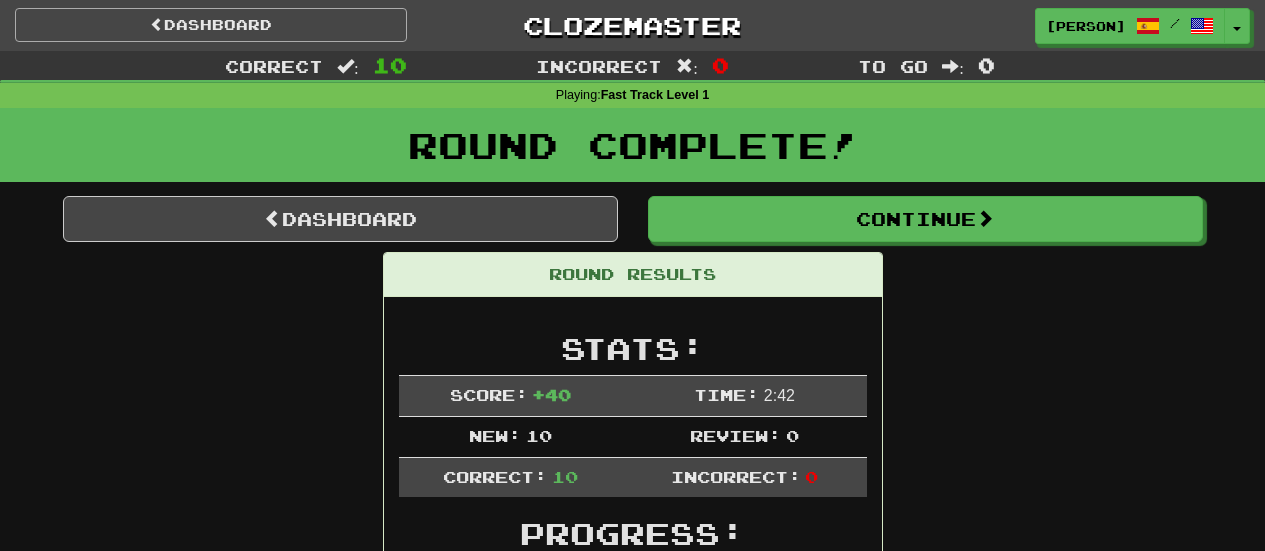scroll, scrollTop: 0, scrollLeft: 0, axis: both 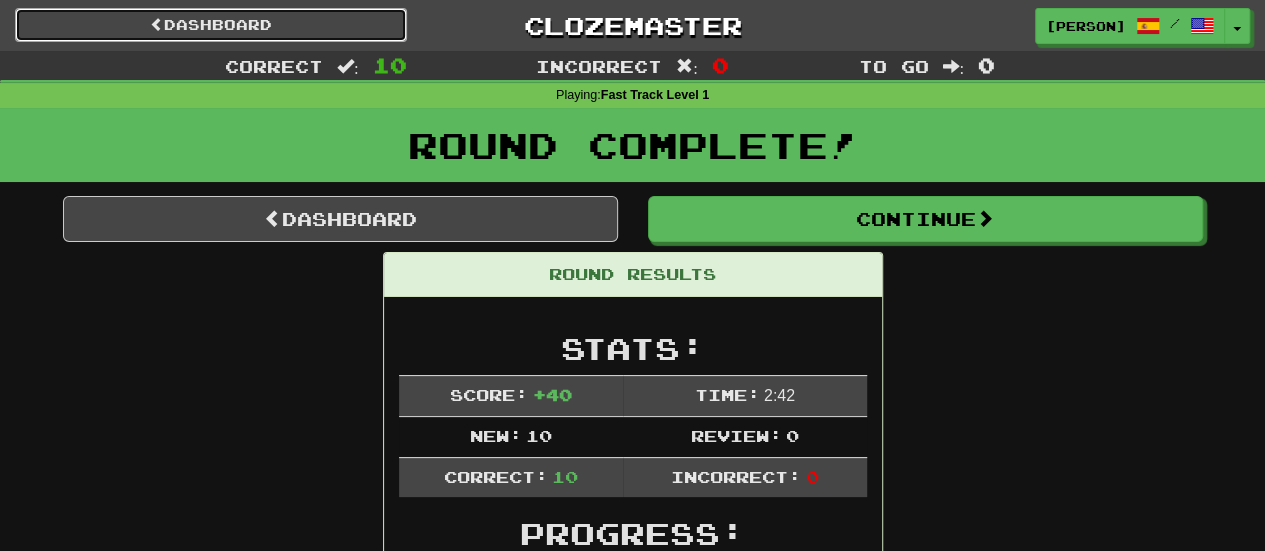 click on "Dashboard" at bounding box center [211, 25] 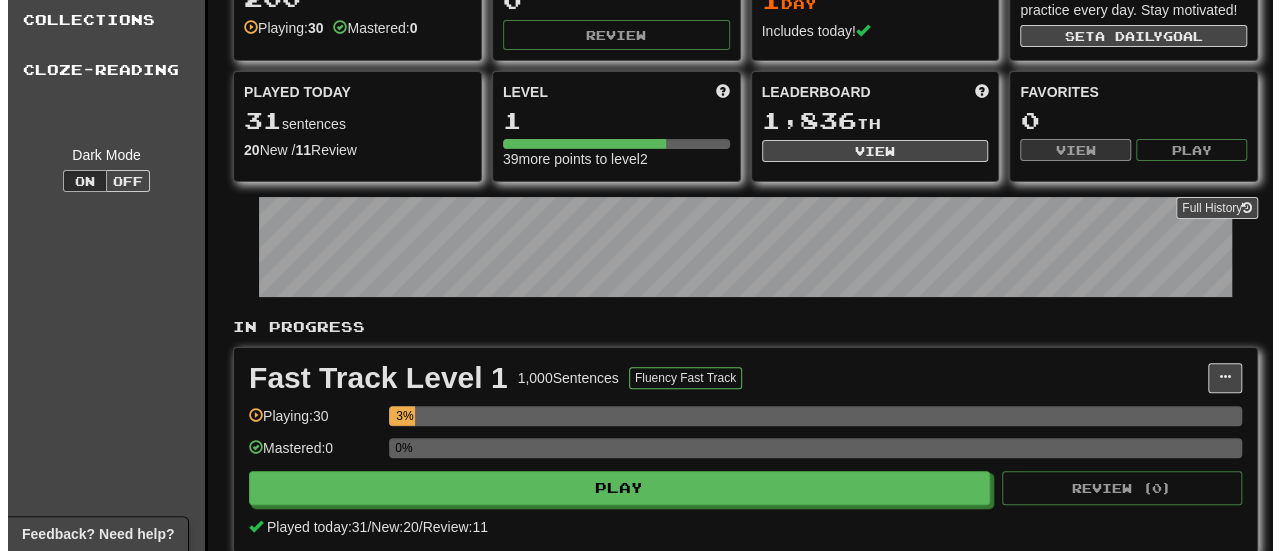 scroll, scrollTop: 180, scrollLeft: 0, axis: vertical 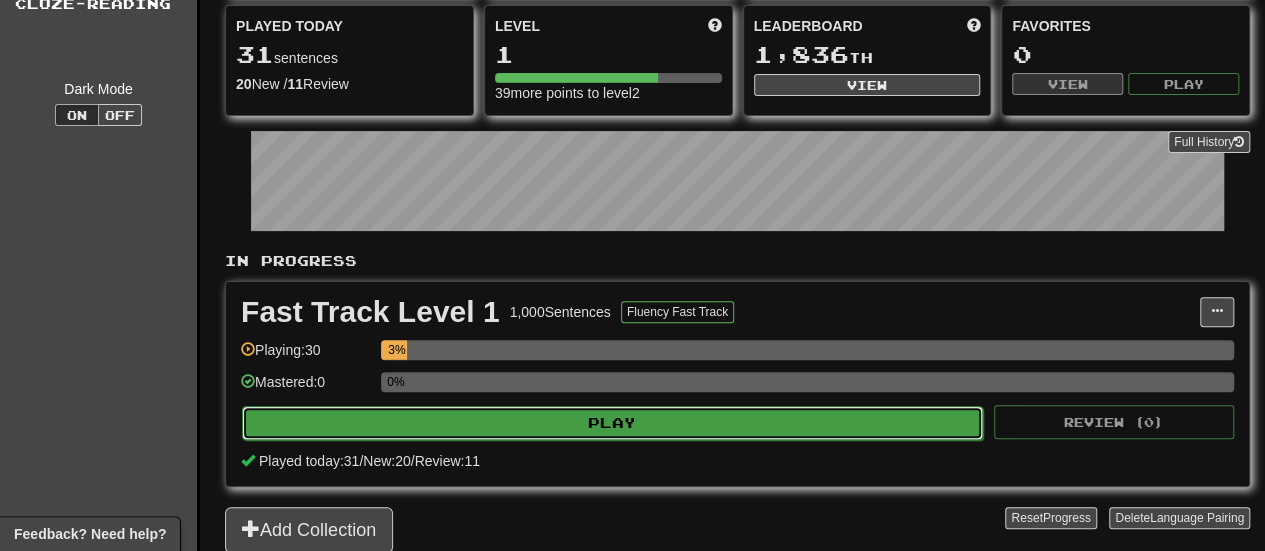 click on "Play" at bounding box center [612, 423] 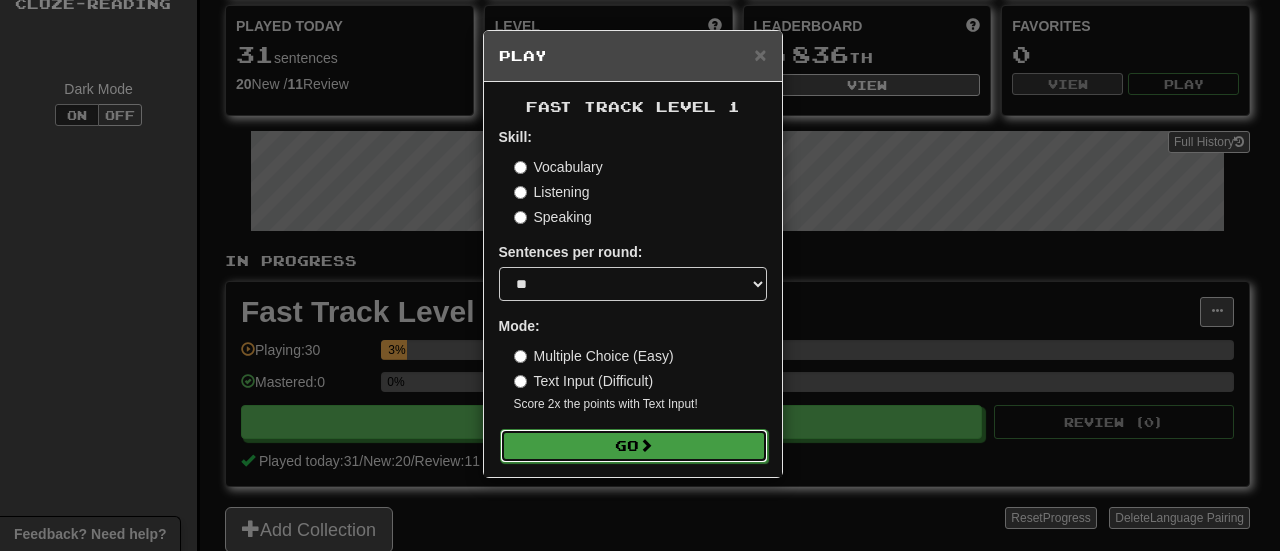 click on "Go" at bounding box center [634, 446] 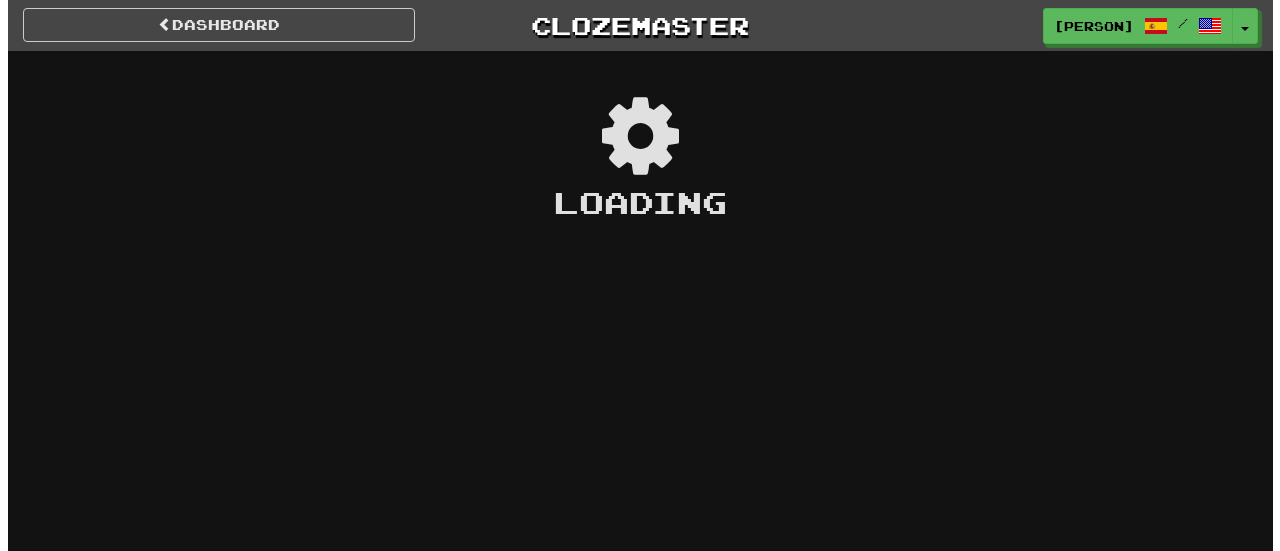 scroll, scrollTop: 0, scrollLeft: 0, axis: both 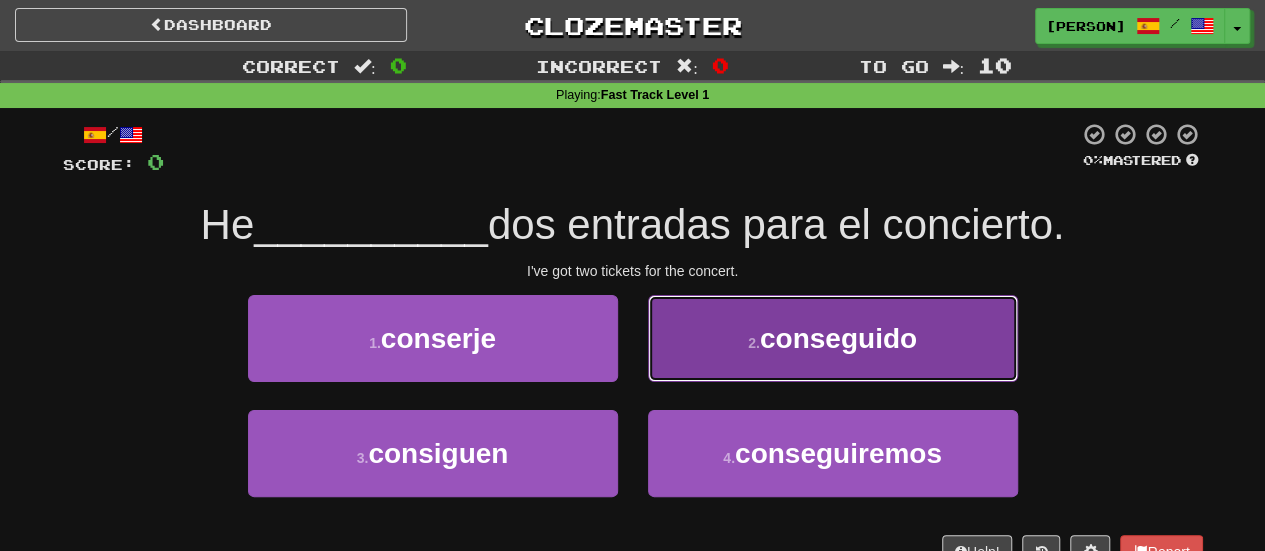 click on "2 .  conseguido" at bounding box center [833, 338] 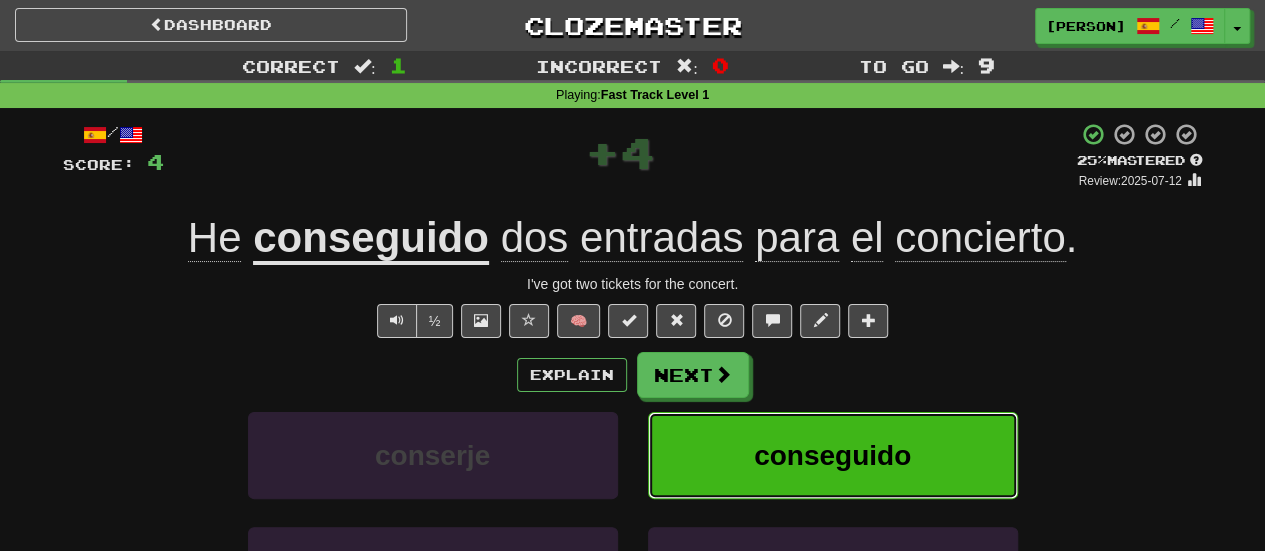 type 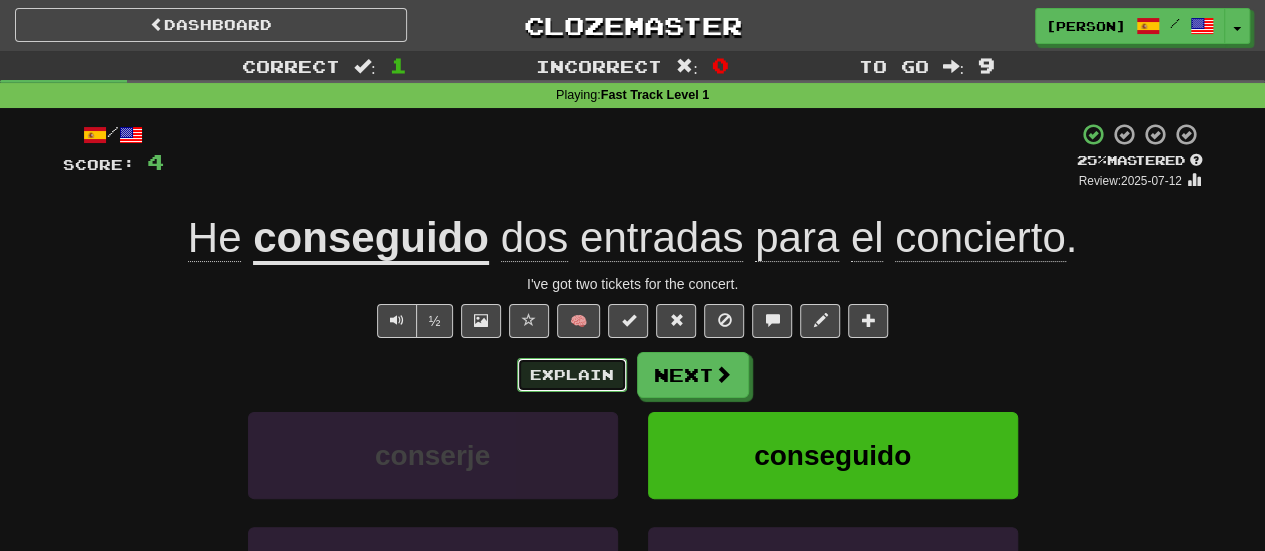 click on "Explain" at bounding box center (572, 375) 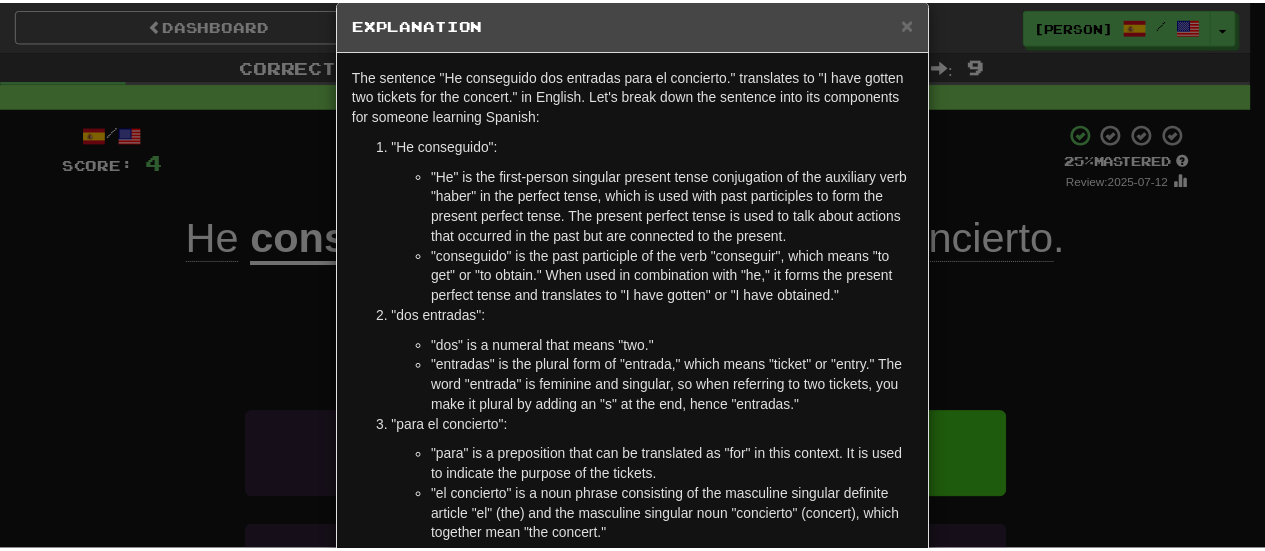 scroll, scrollTop: 30, scrollLeft: 0, axis: vertical 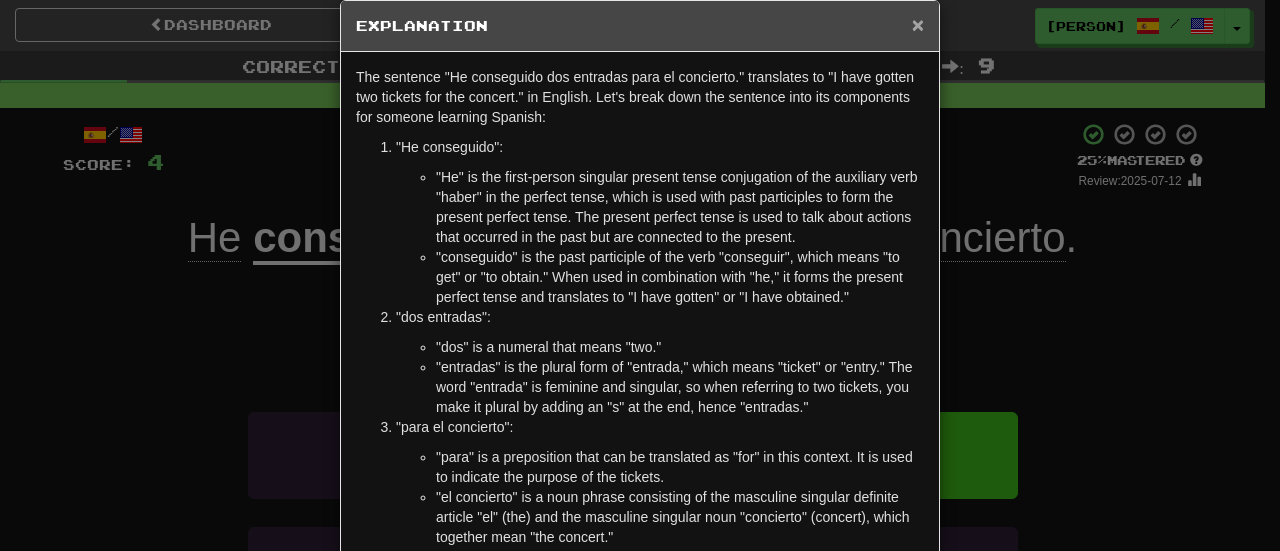click on "×" at bounding box center (918, 24) 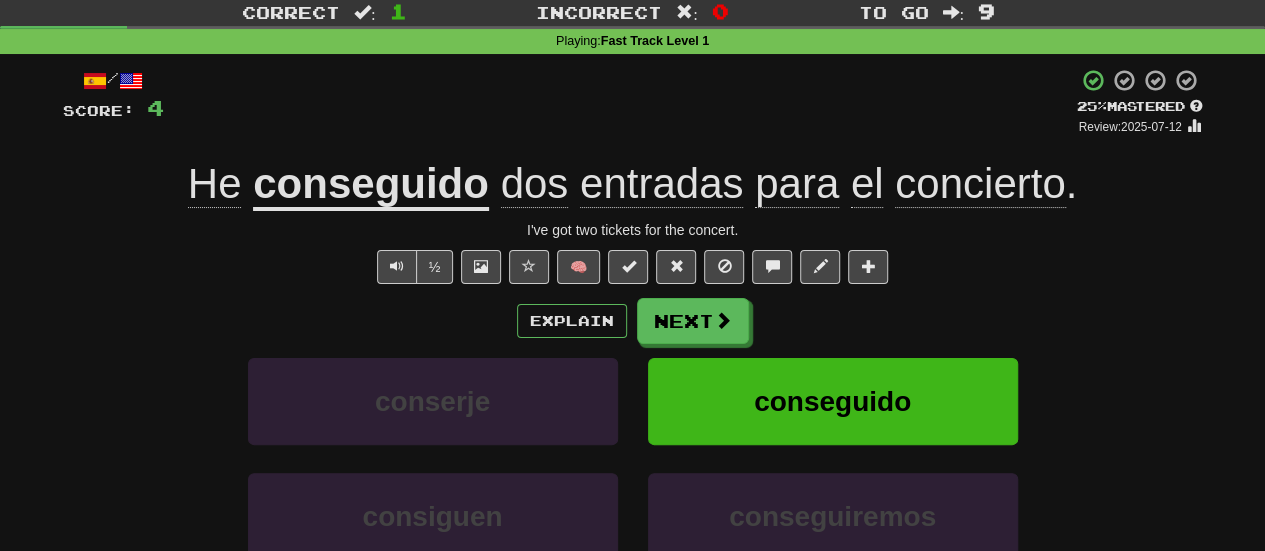 scroll, scrollTop: 66, scrollLeft: 0, axis: vertical 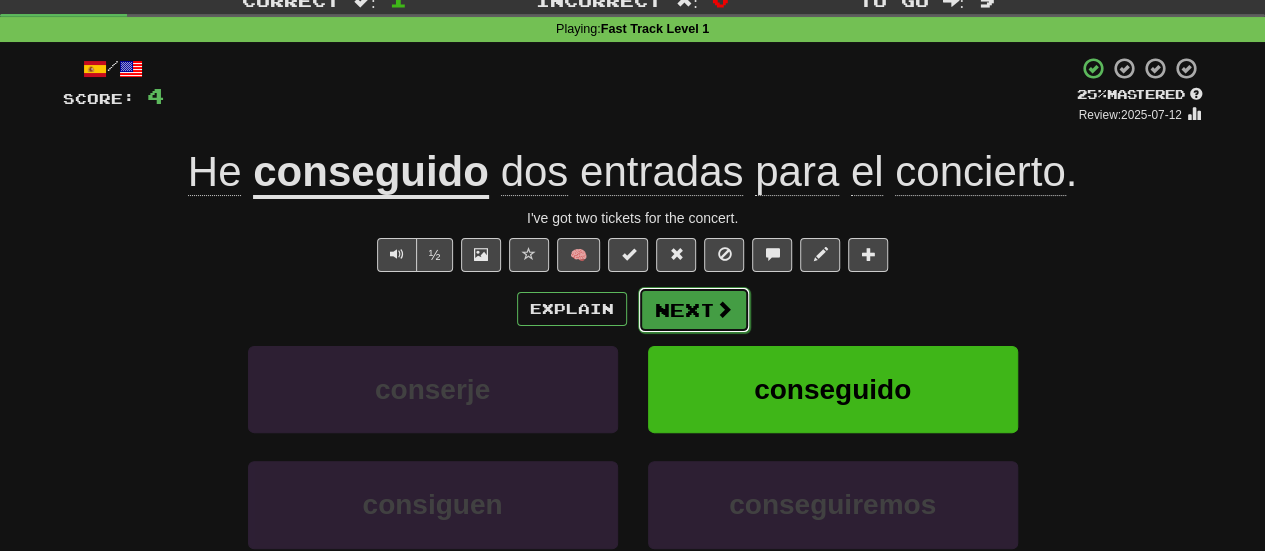 click on "Next" at bounding box center (694, 310) 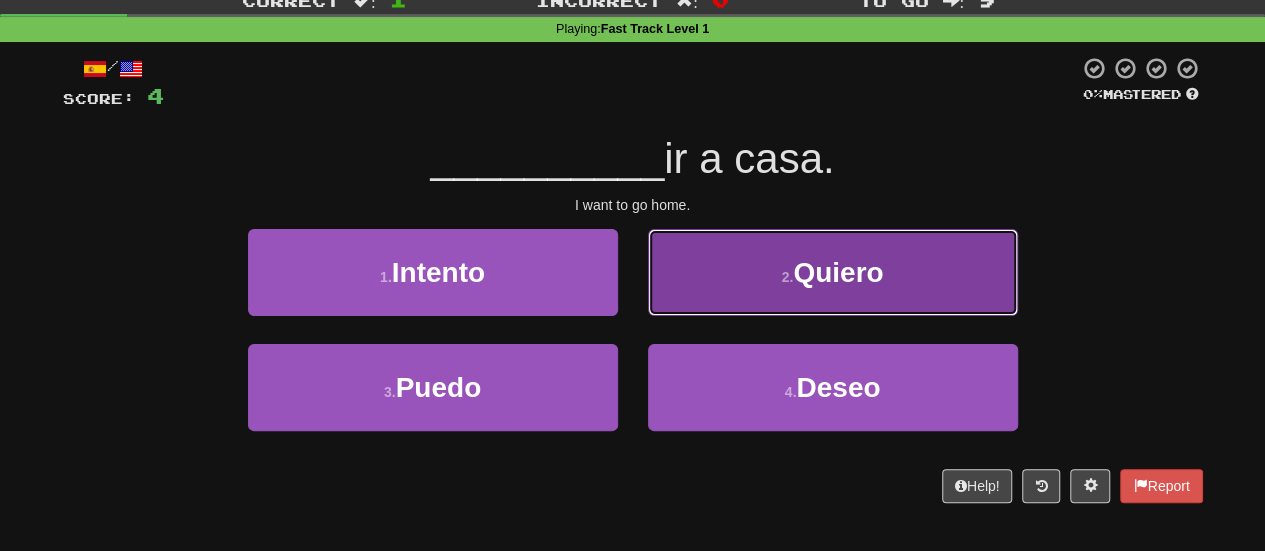 click on "2 .  Quiero" at bounding box center (833, 272) 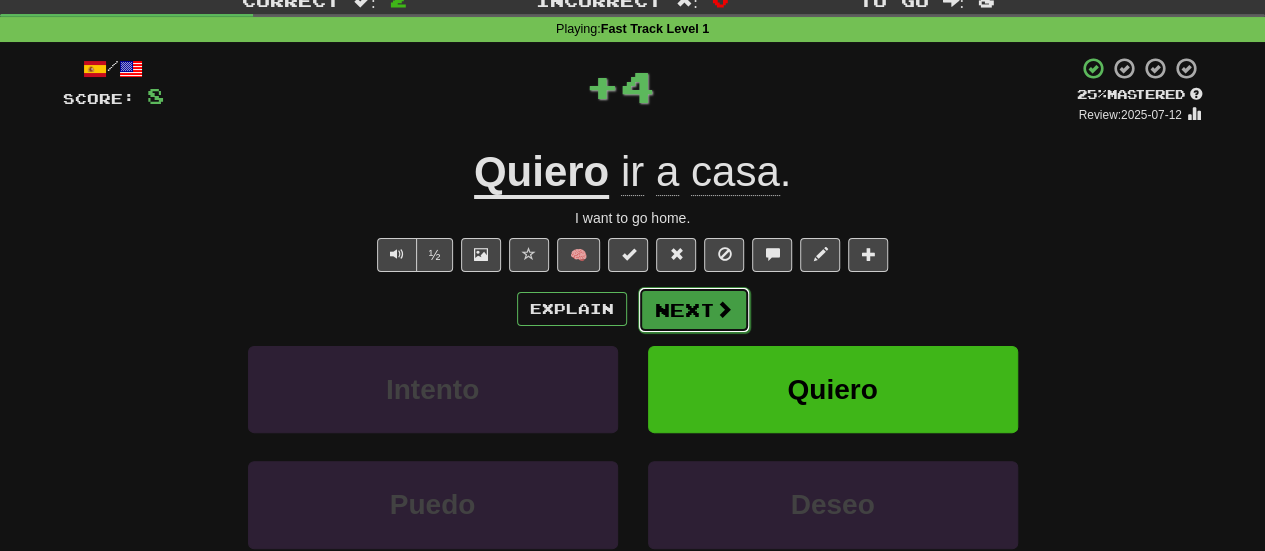 click on "Next" at bounding box center [694, 310] 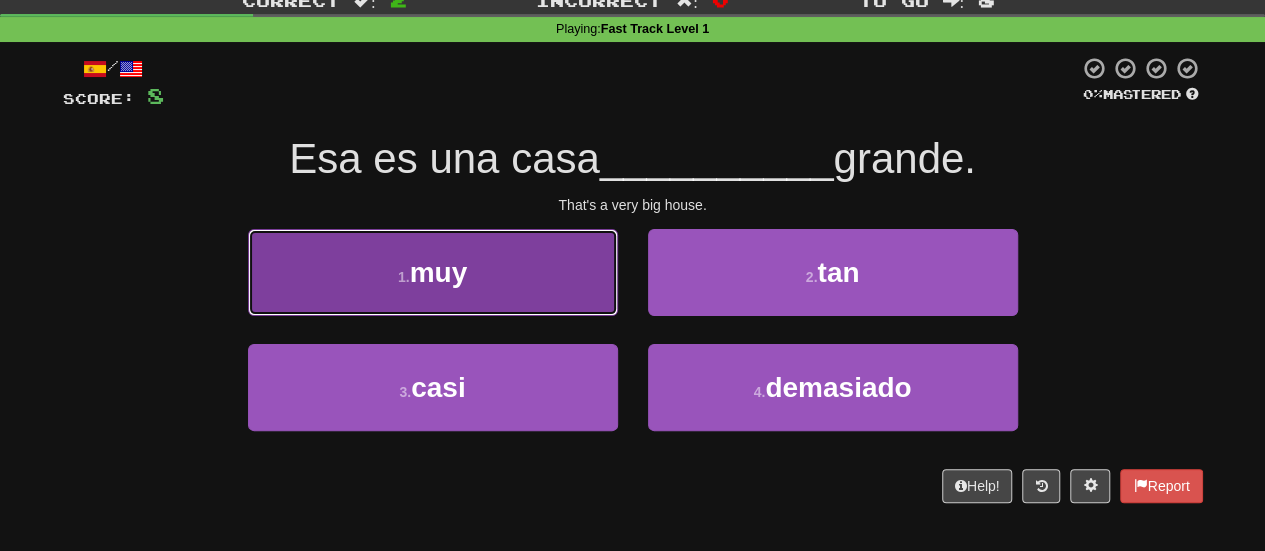 click on "1 .  muy" at bounding box center (433, 272) 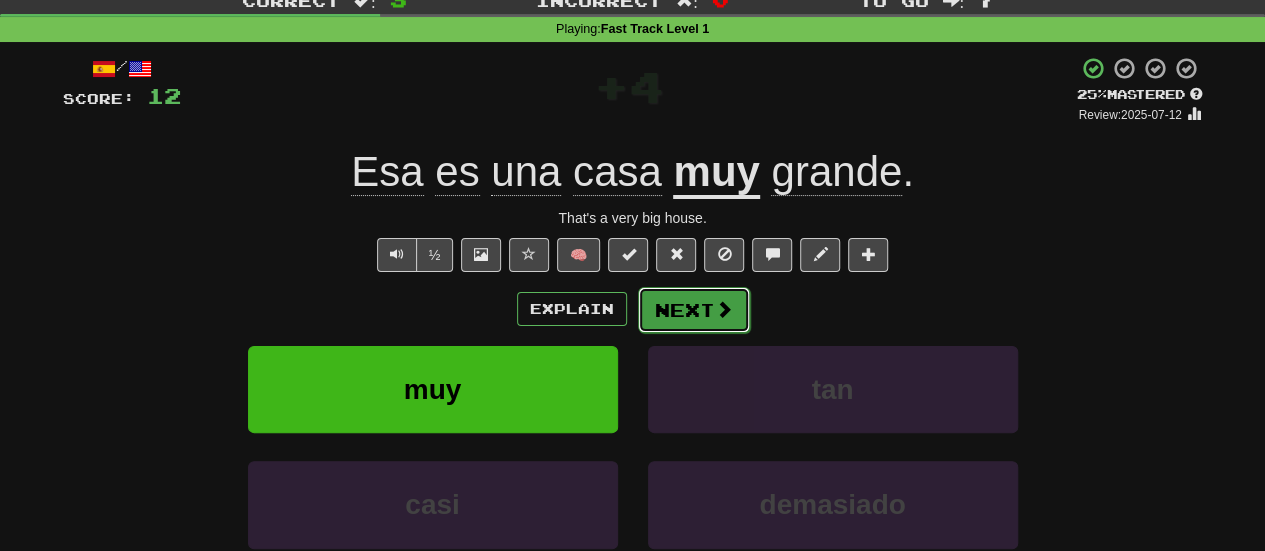 click on "Next" at bounding box center [694, 310] 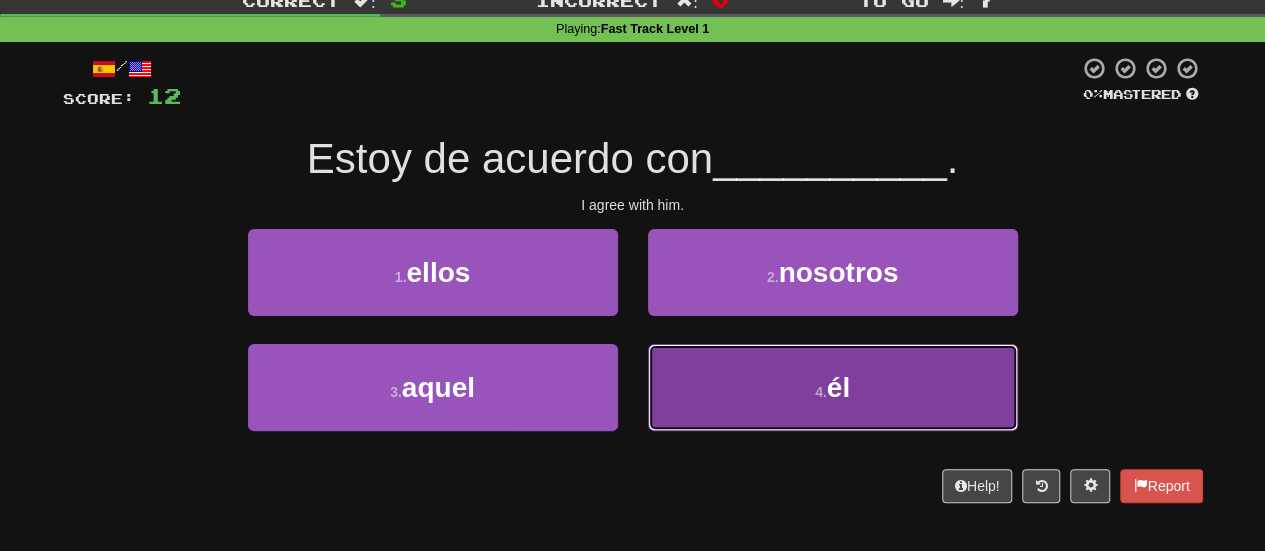 click on "4 .  él" at bounding box center [833, 387] 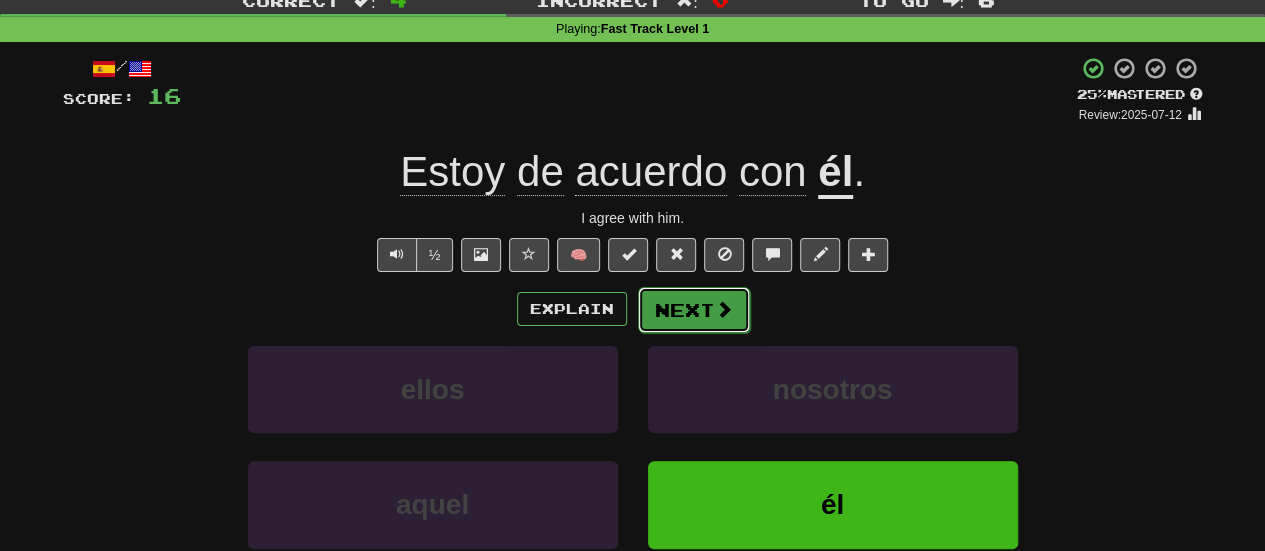 click on "Next" at bounding box center [694, 310] 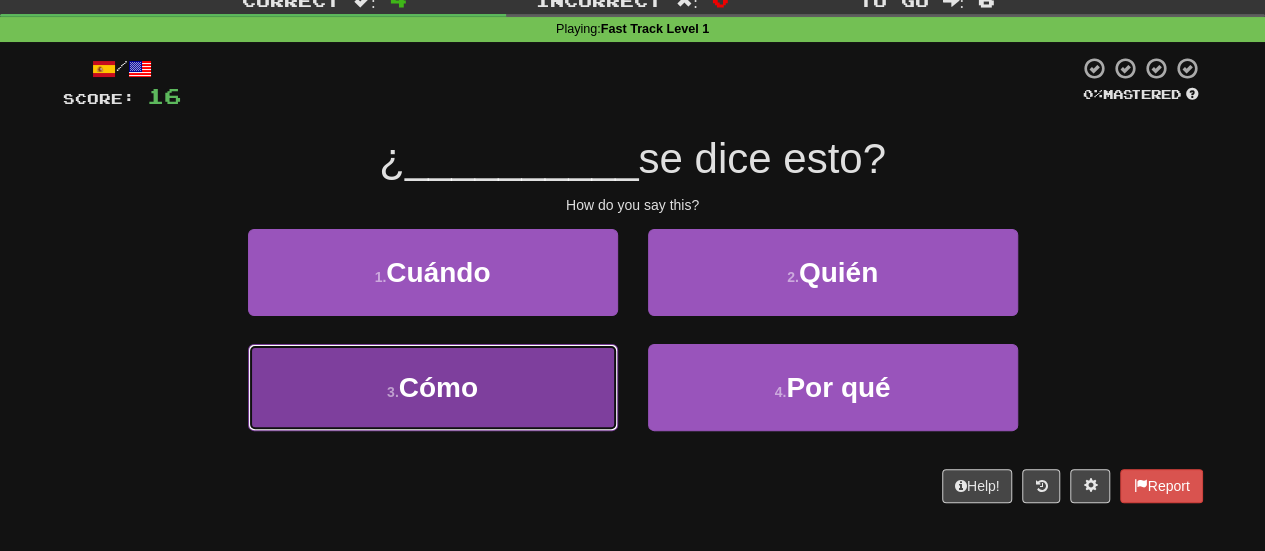 click on "3 .  Cómo" at bounding box center (433, 387) 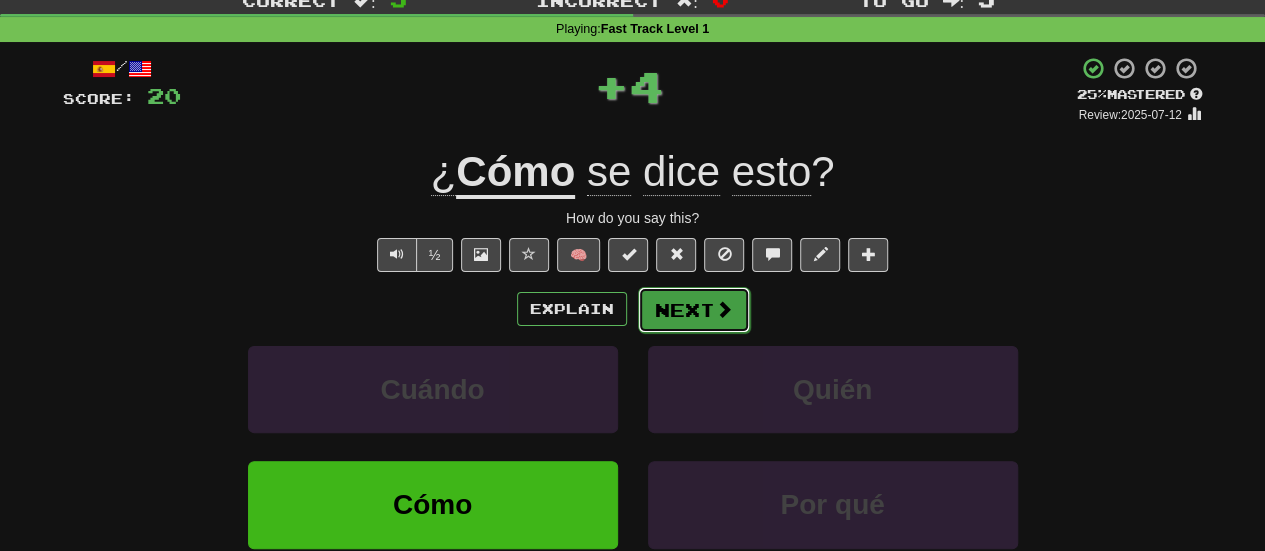 click on "Next" at bounding box center (694, 310) 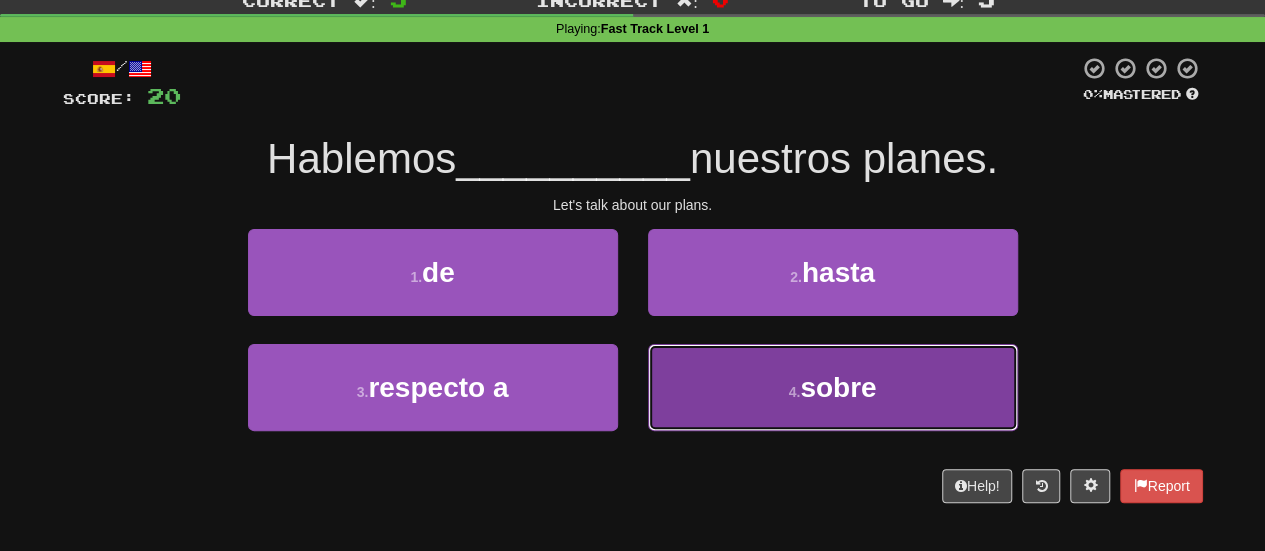 click on "4 .  sobre" at bounding box center [833, 387] 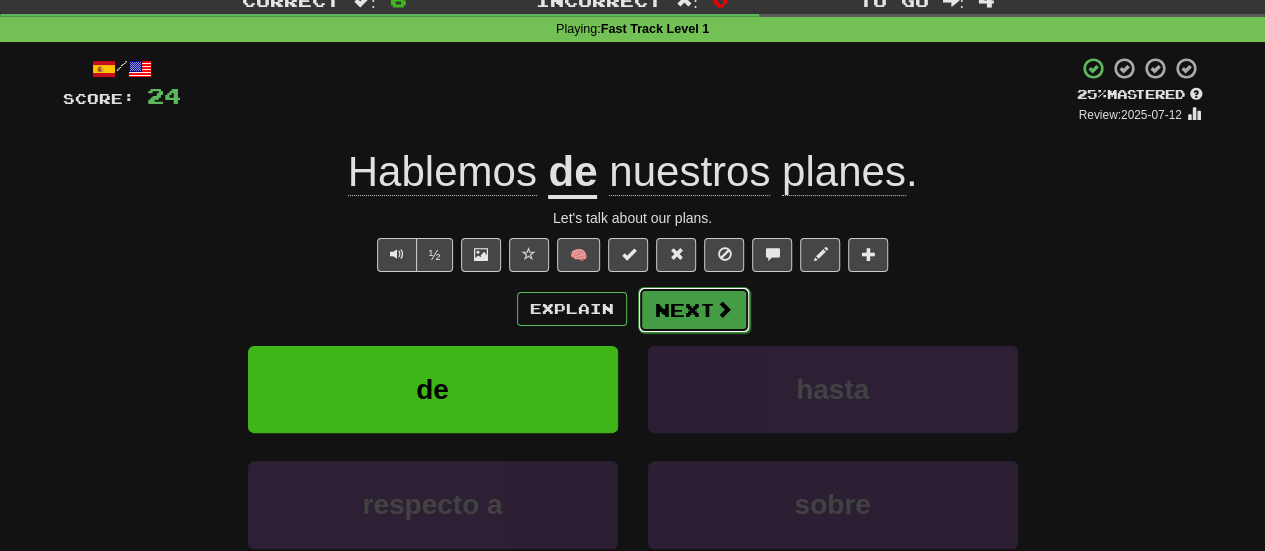 click on "Next" at bounding box center [694, 310] 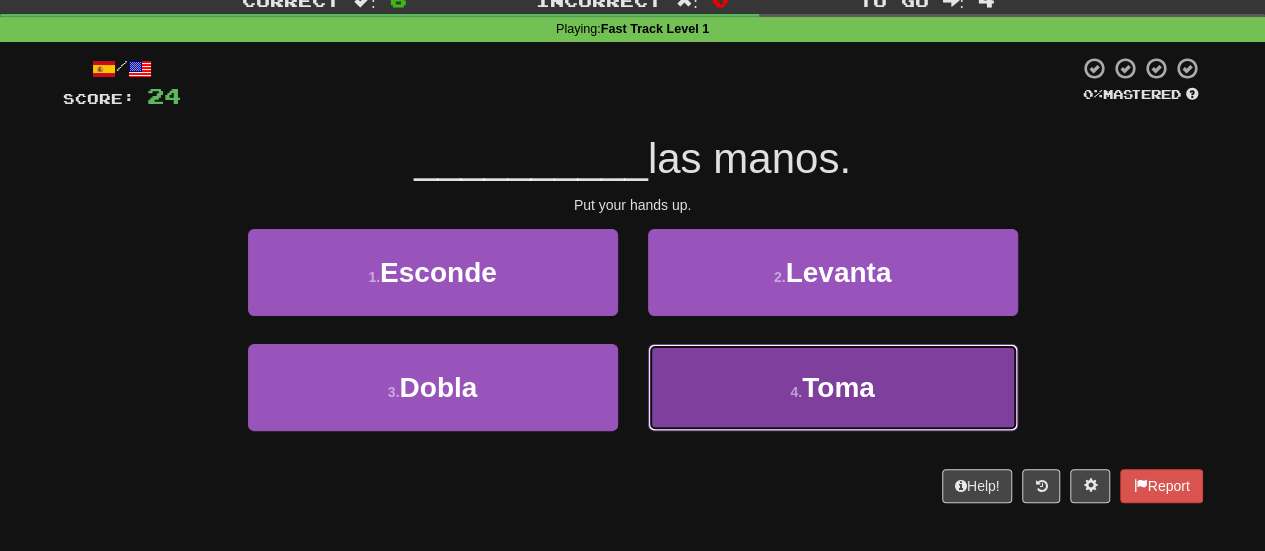click on "4 .  Toma" at bounding box center (833, 387) 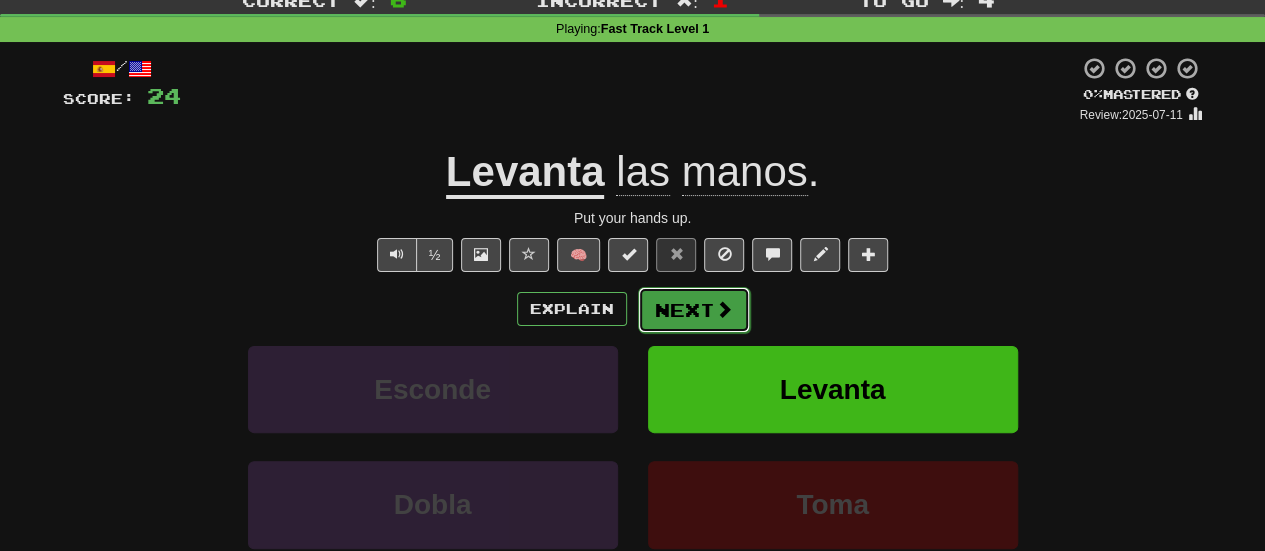click on "Next" at bounding box center [694, 310] 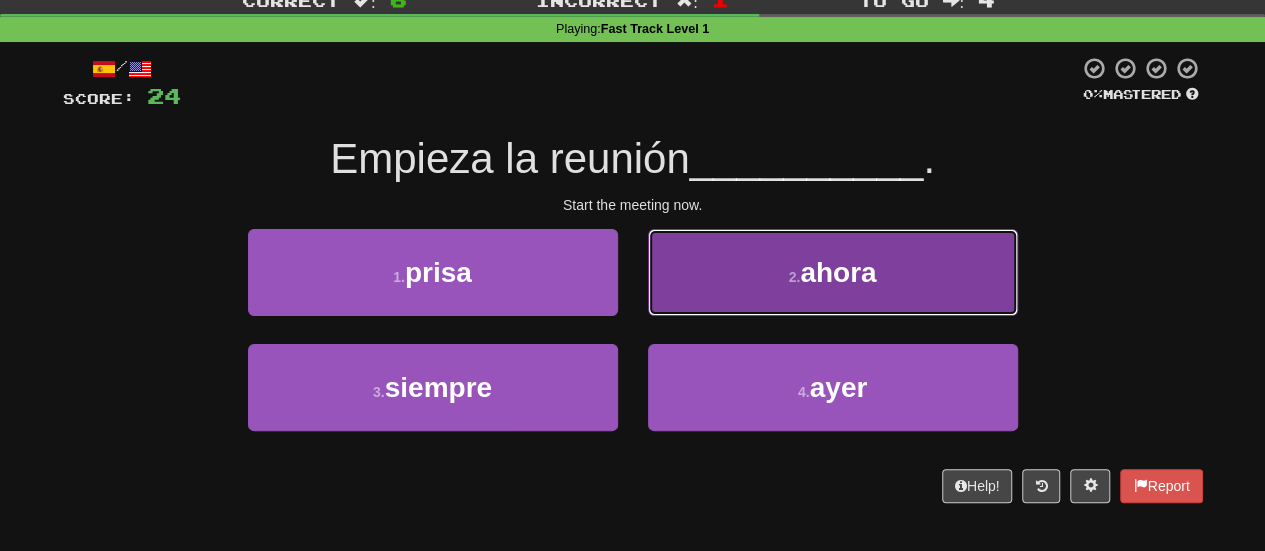 click on "2 .  ahora" at bounding box center [833, 272] 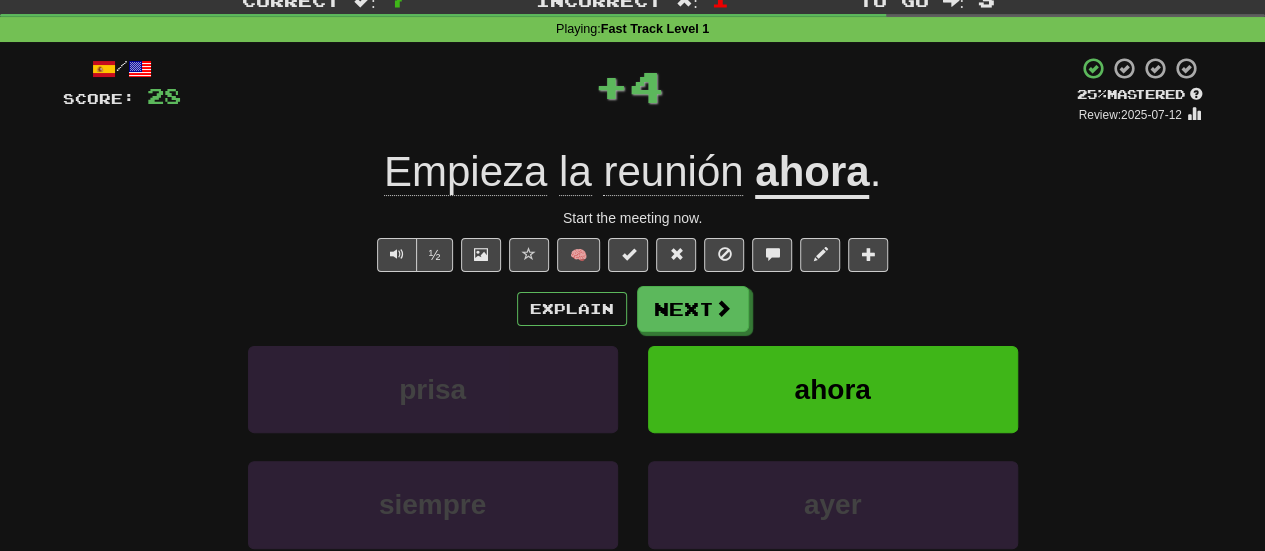 click on "/  Score:   28 + 4 25 %  Mastered Review:  2025-07-12 Empieza   la   reunión   ahora . Start the meeting now. ½ 🧠 Explain Next prisa ahora siempre ayer Learn more: prisa ahora siempre ayer  Help!  Report" at bounding box center (633, 353) 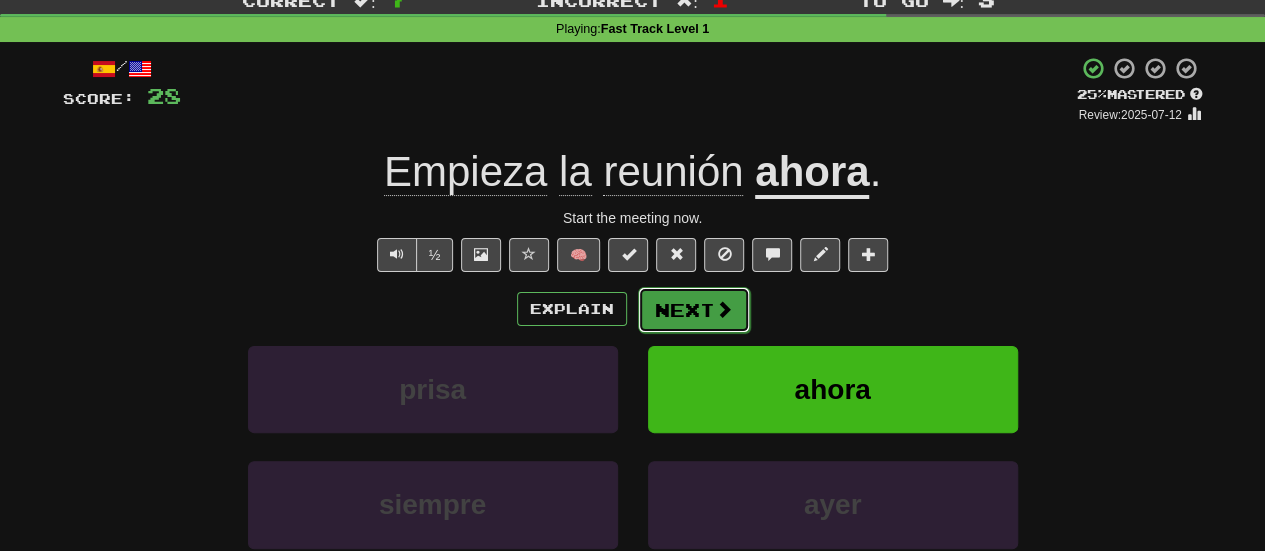 click on "Next" at bounding box center (694, 310) 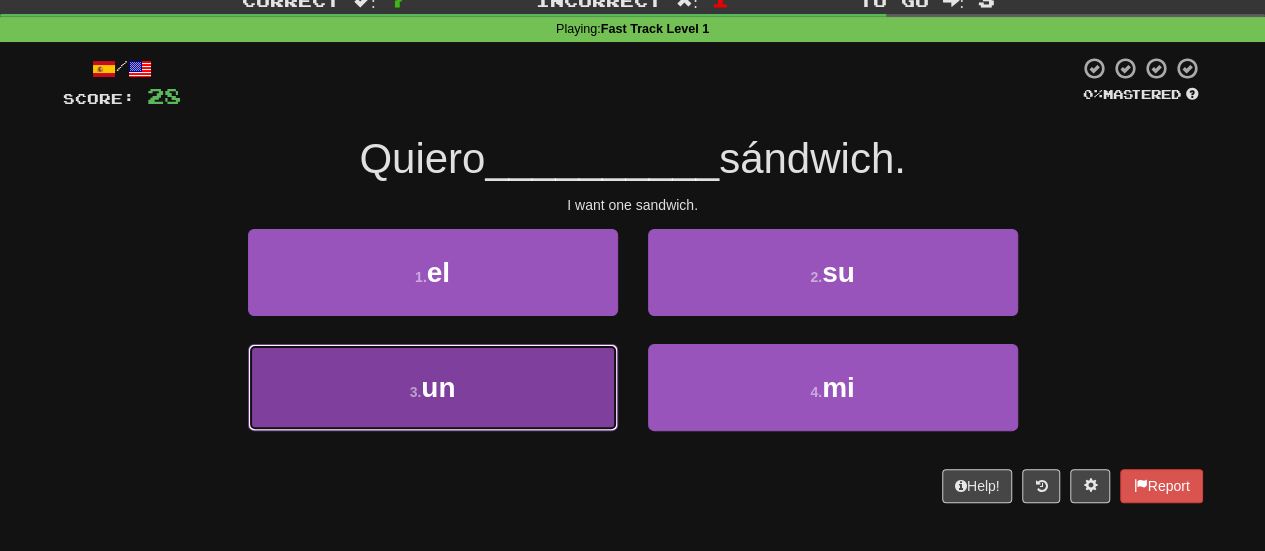 click on "3 .  un" at bounding box center (433, 387) 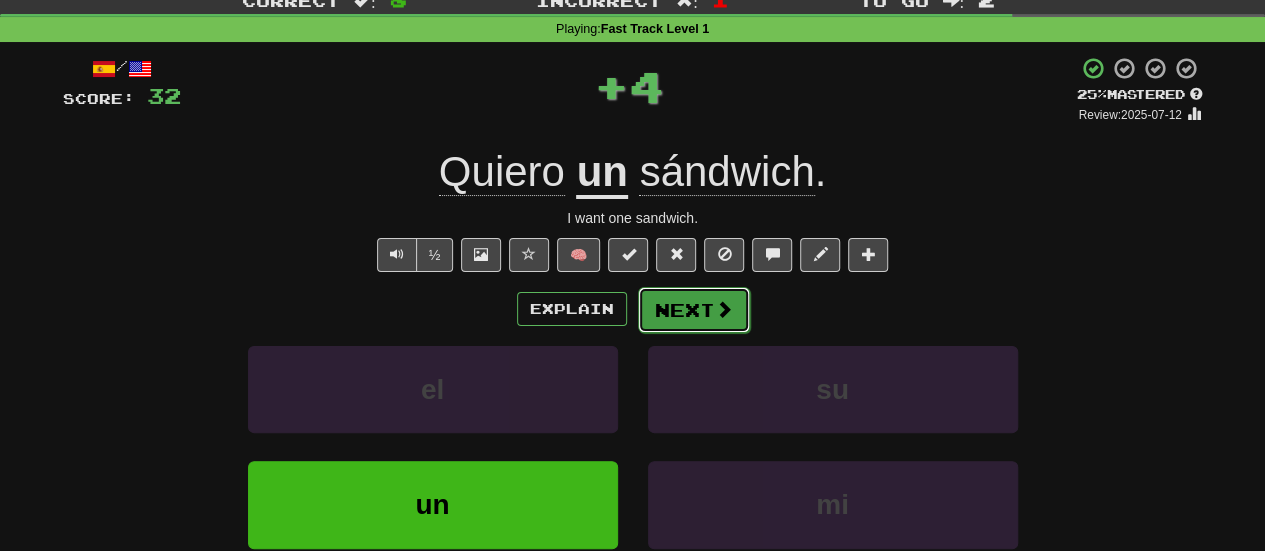 click on "Next" at bounding box center [694, 310] 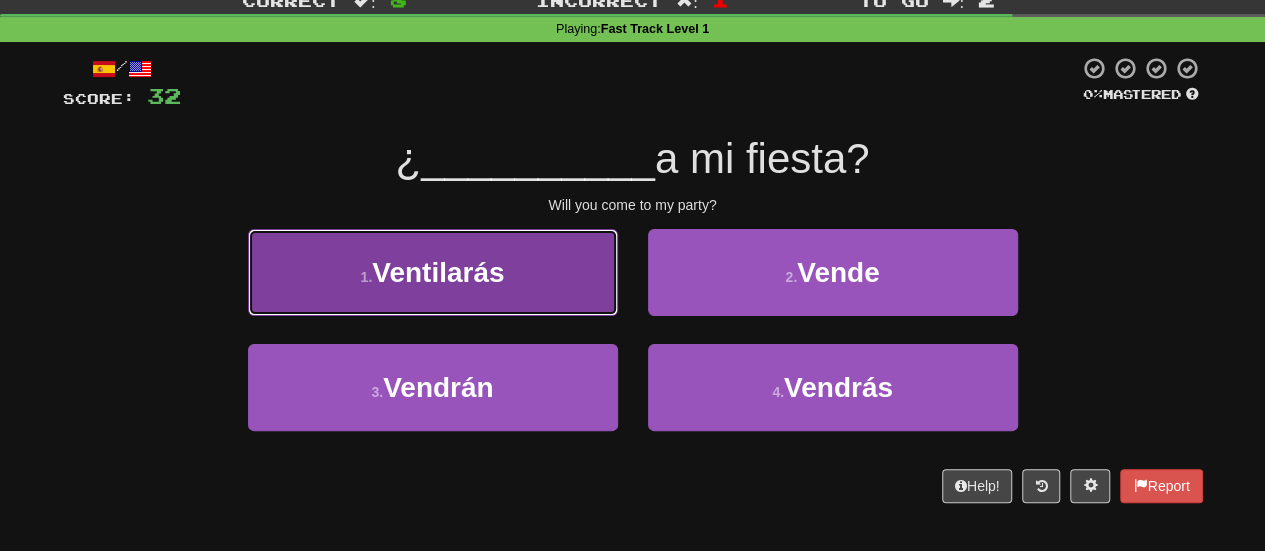 click on "1 .  Ventilarás" at bounding box center (433, 272) 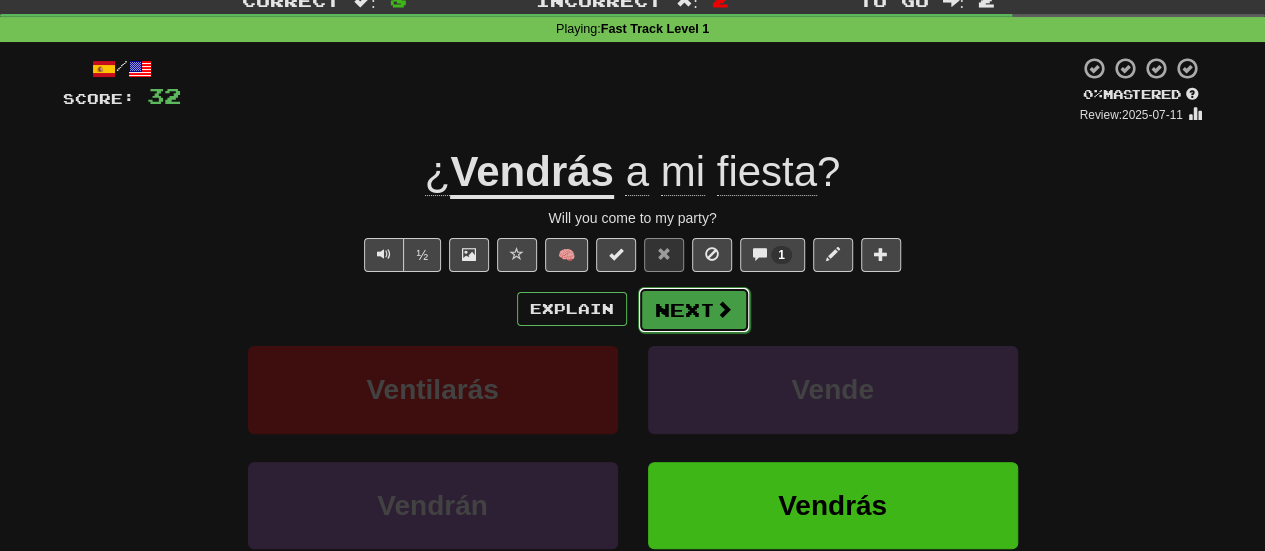 click on "Next" at bounding box center (694, 310) 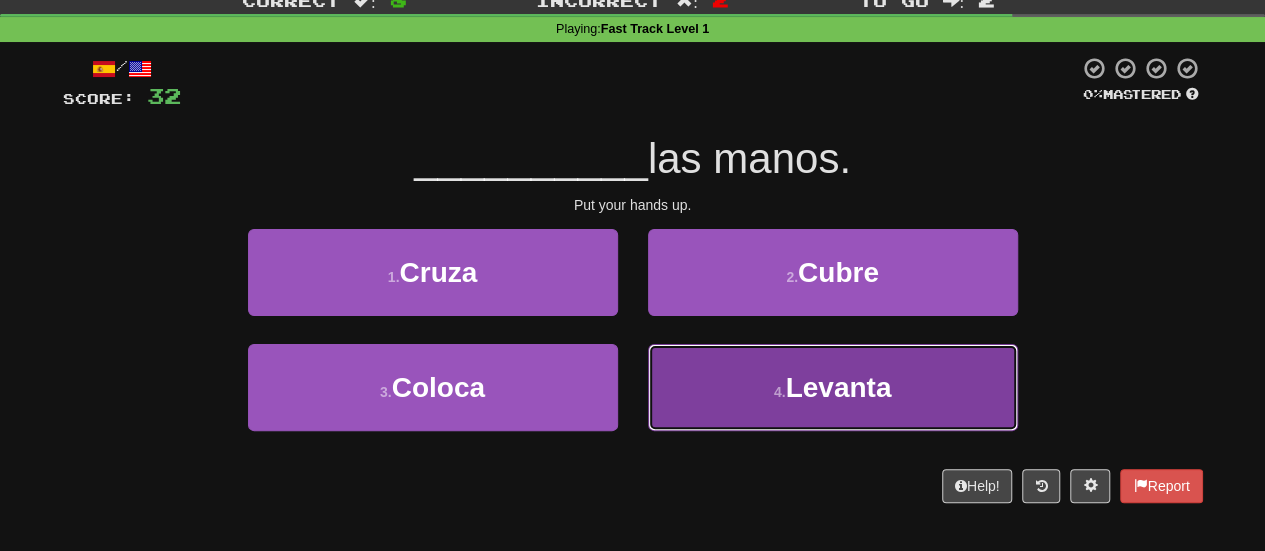 click on "4 .  Levanta" at bounding box center (833, 387) 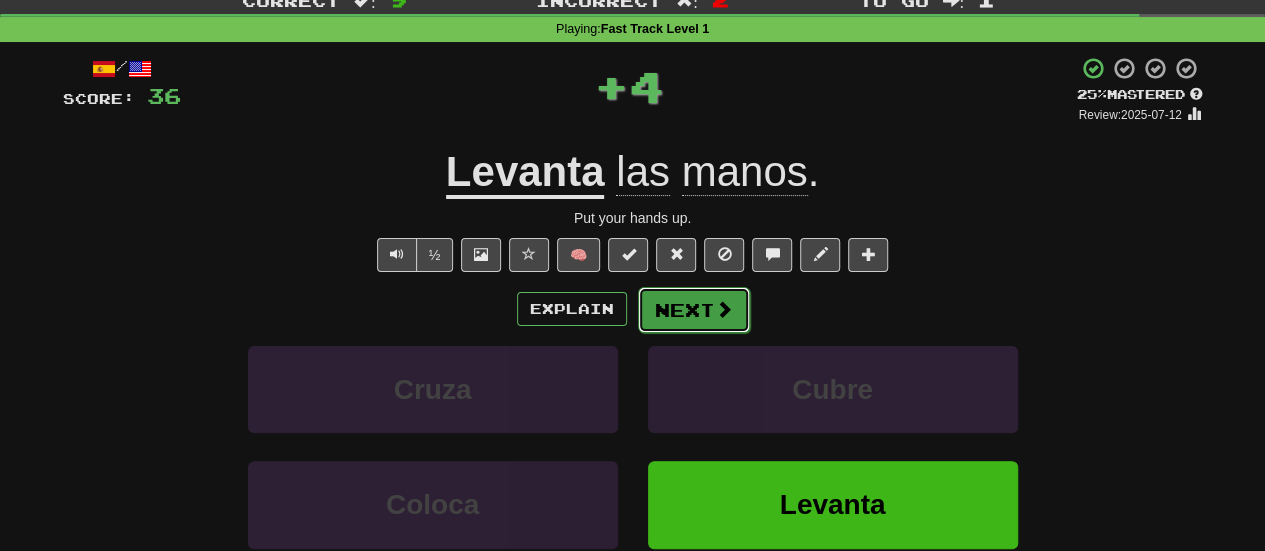click on "Next" at bounding box center [694, 310] 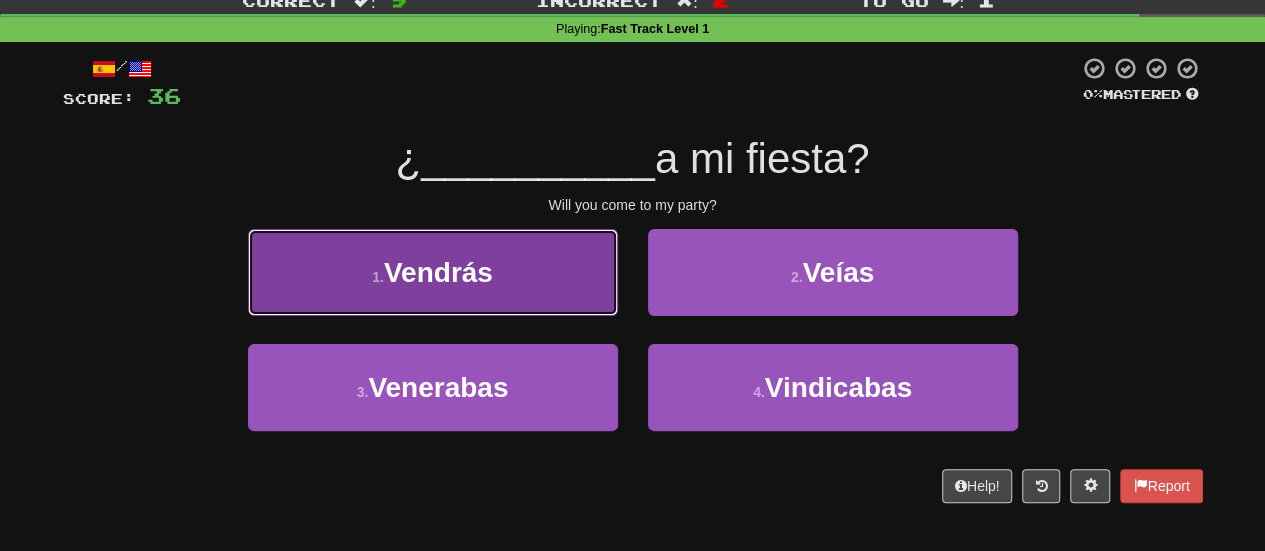 click on "1 .  Vendrás" at bounding box center [433, 272] 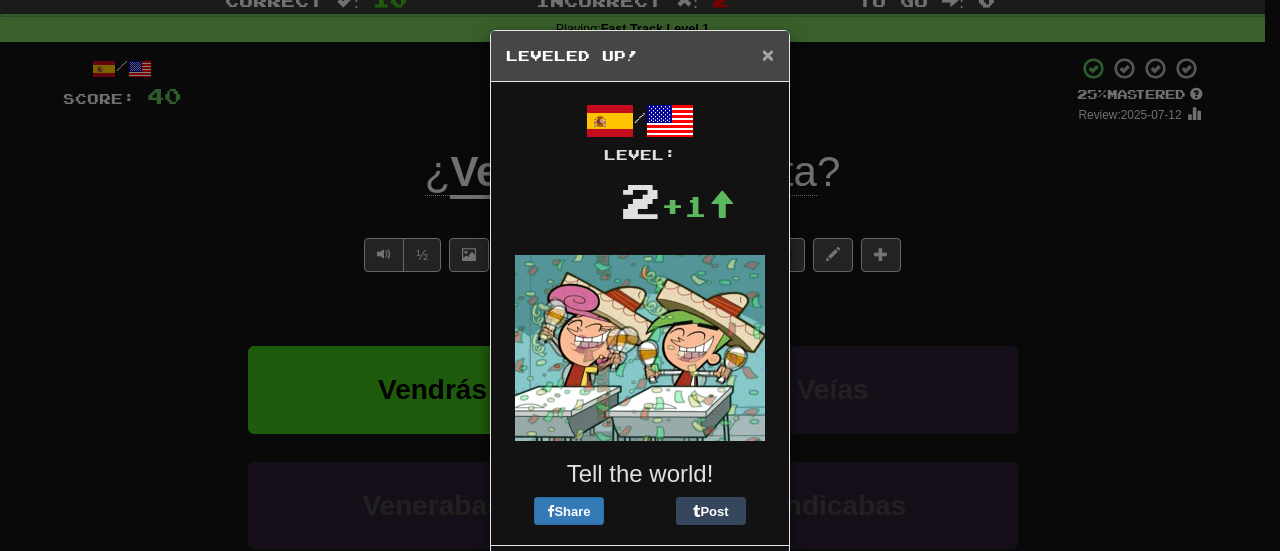 click on "×" at bounding box center (768, 54) 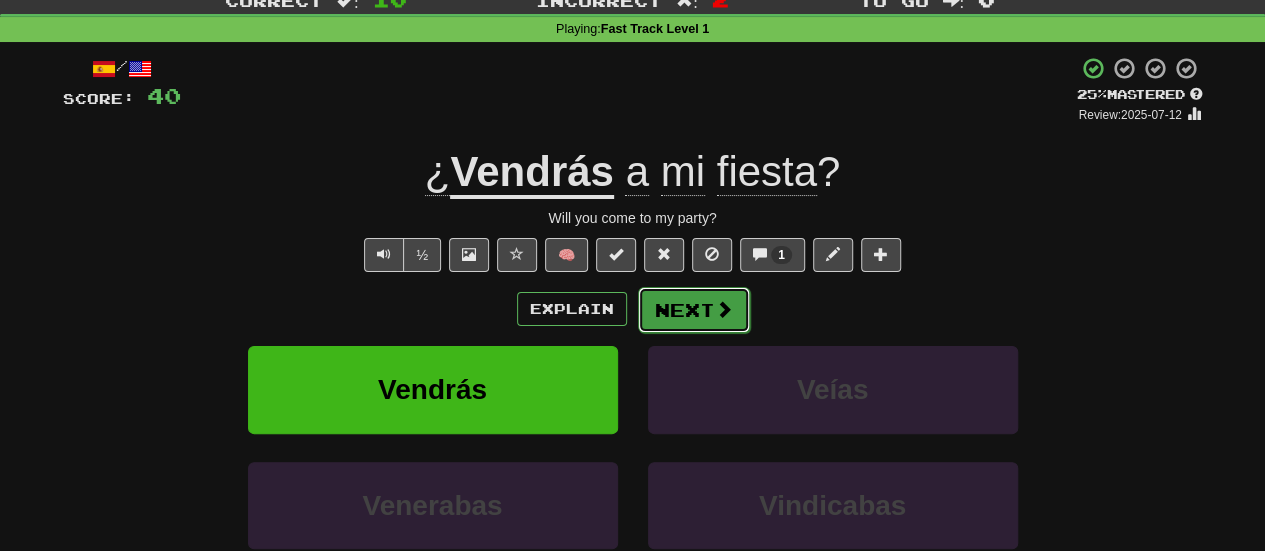 click on "Next" at bounding box center (694, 310) 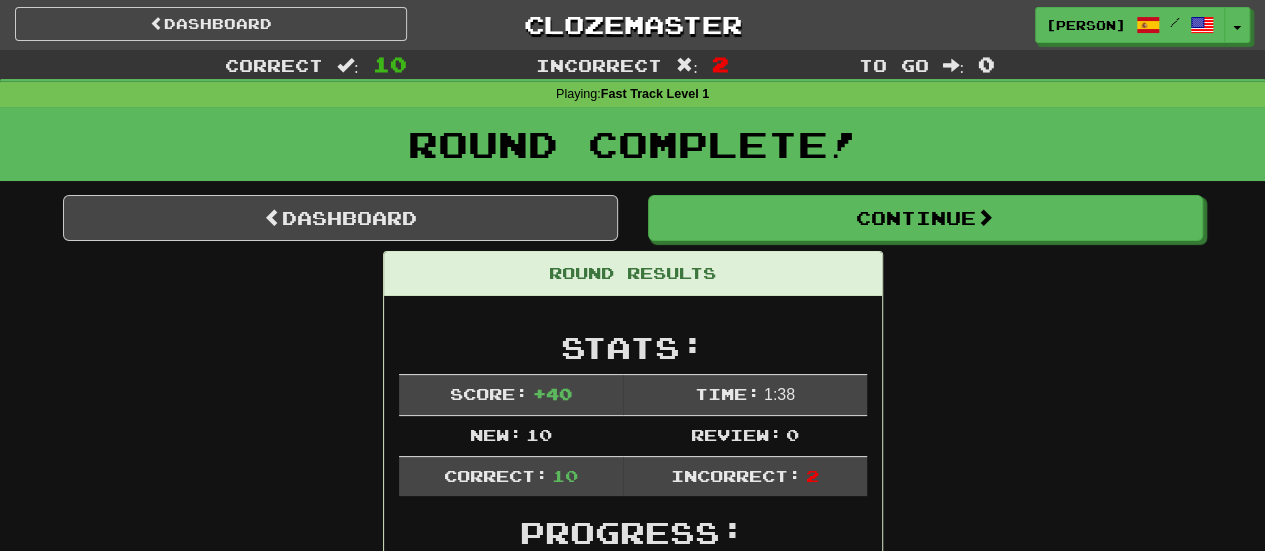 scroll, scrollTop: 0, scrollLeft: 0, axis: both 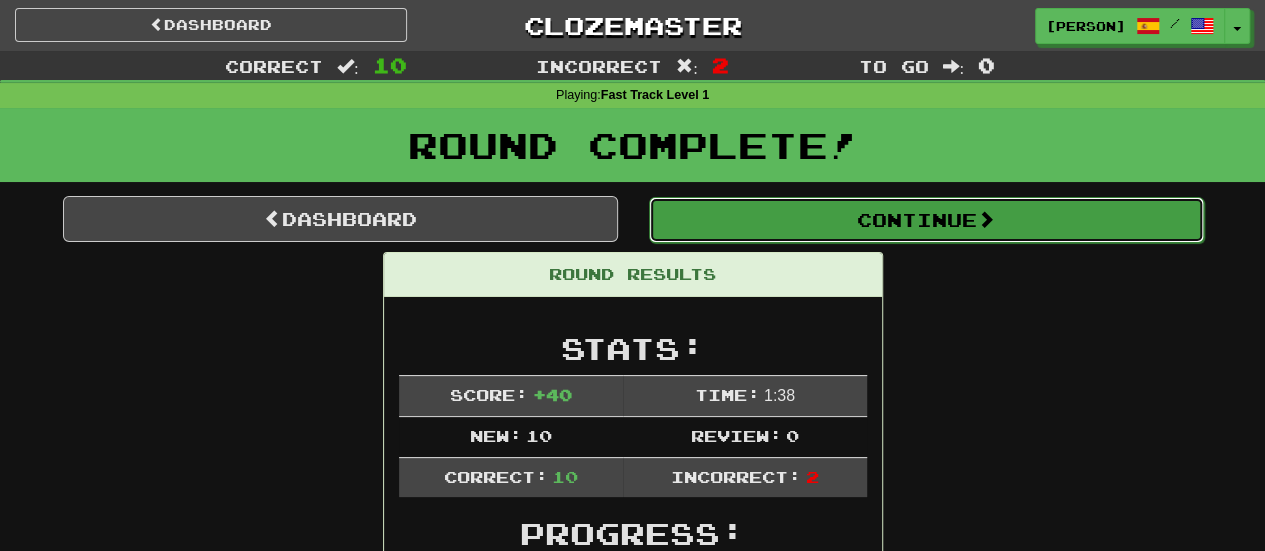 click on "Continue" at bounding box center [926, 220] 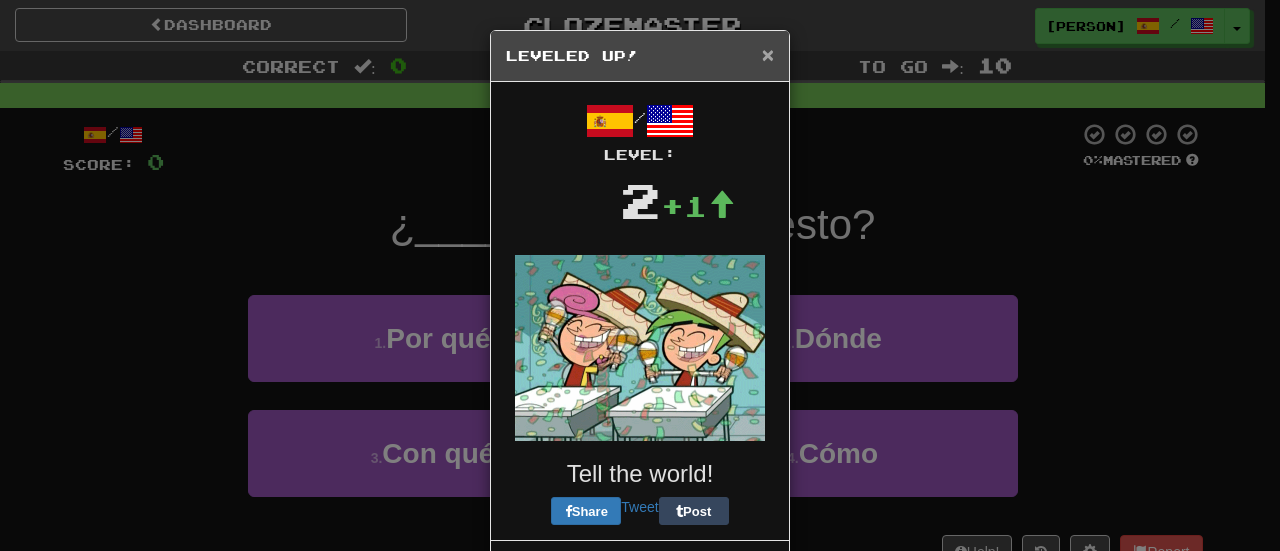 click on "×" at bounding box center (768, 54) 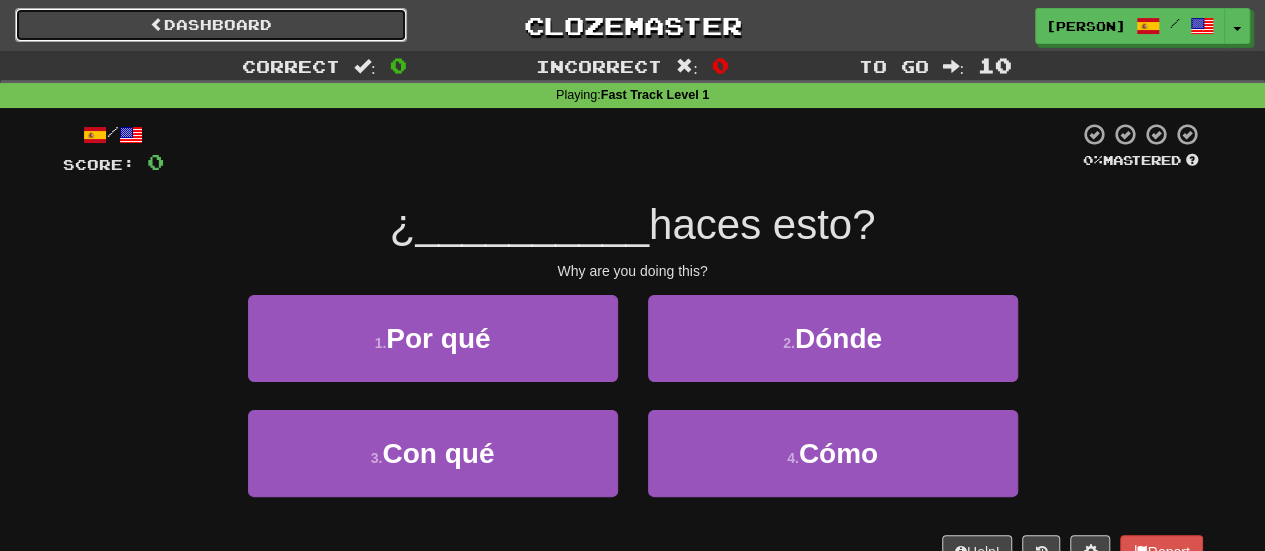 click on "Dashboard" at bounding box center (211, 25) 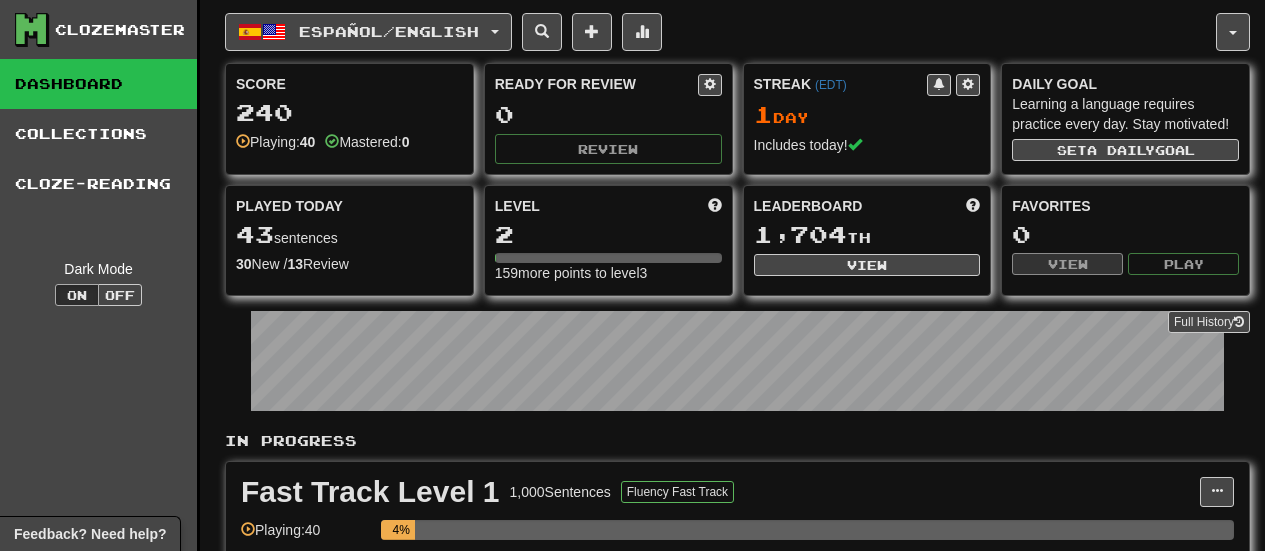 scroll, scrollTop: 0, scrollLeft: 0, axis: both 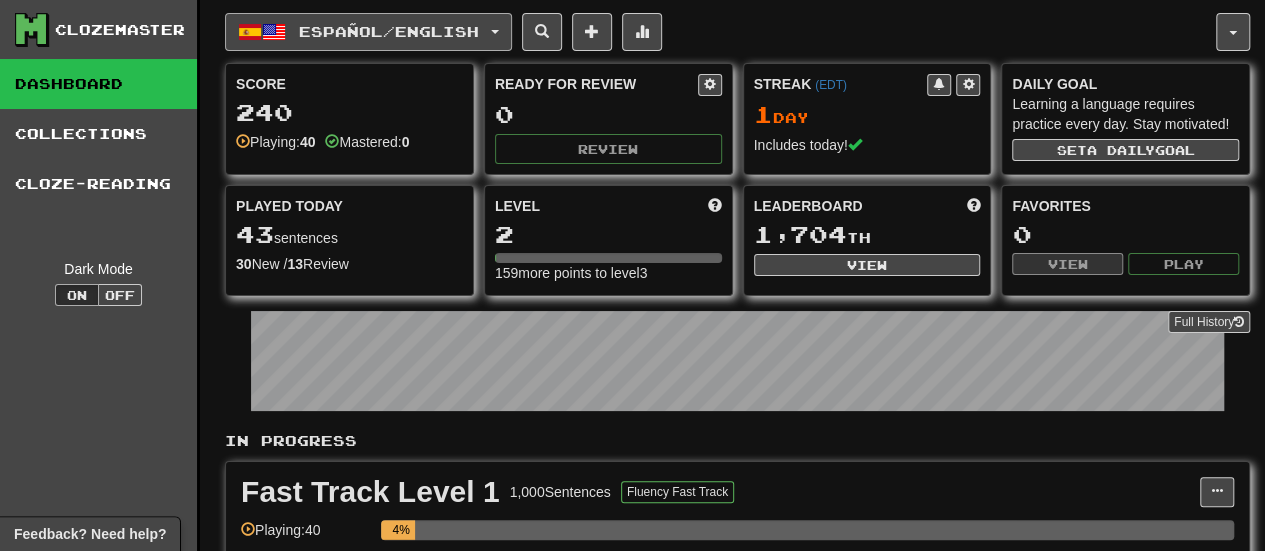 click on "Español  /  English" at bounding box center (389, 31) 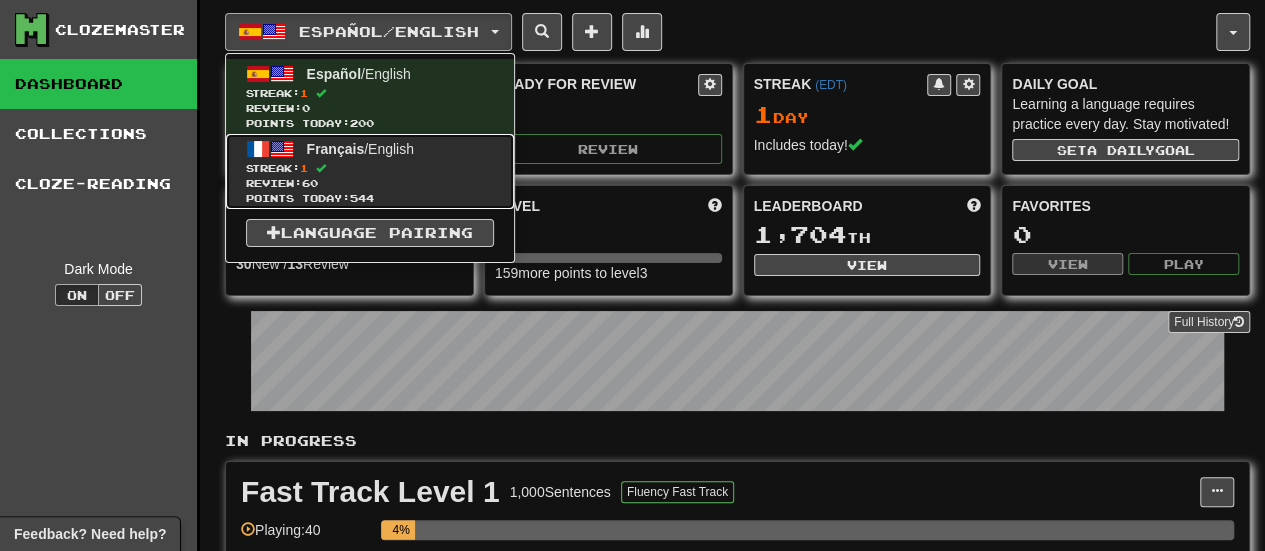 click on "Streak:  1" at bounding box center (370, 168) 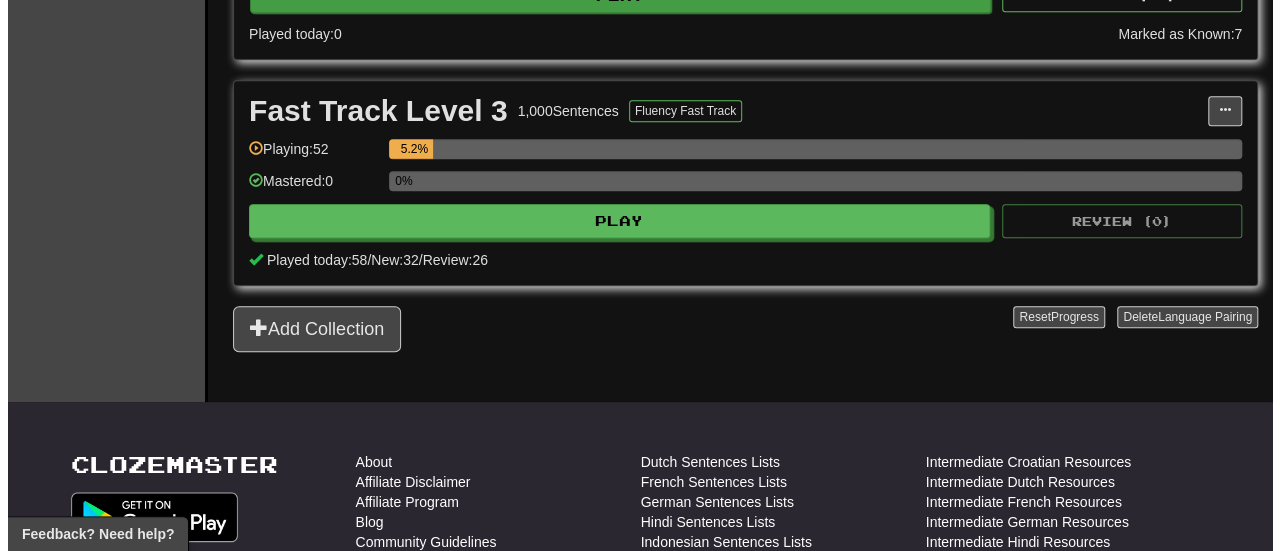 scroll, scrollTop: 630, scrollLeft: 0, axis: vertical 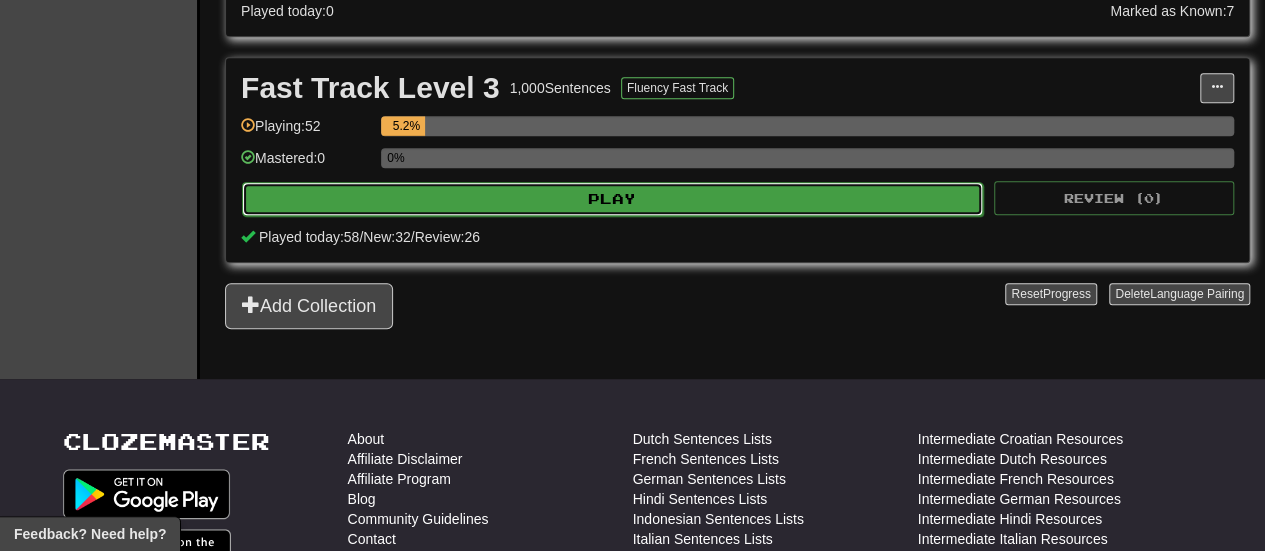 click on "Play" at bounding box center [612, 199] 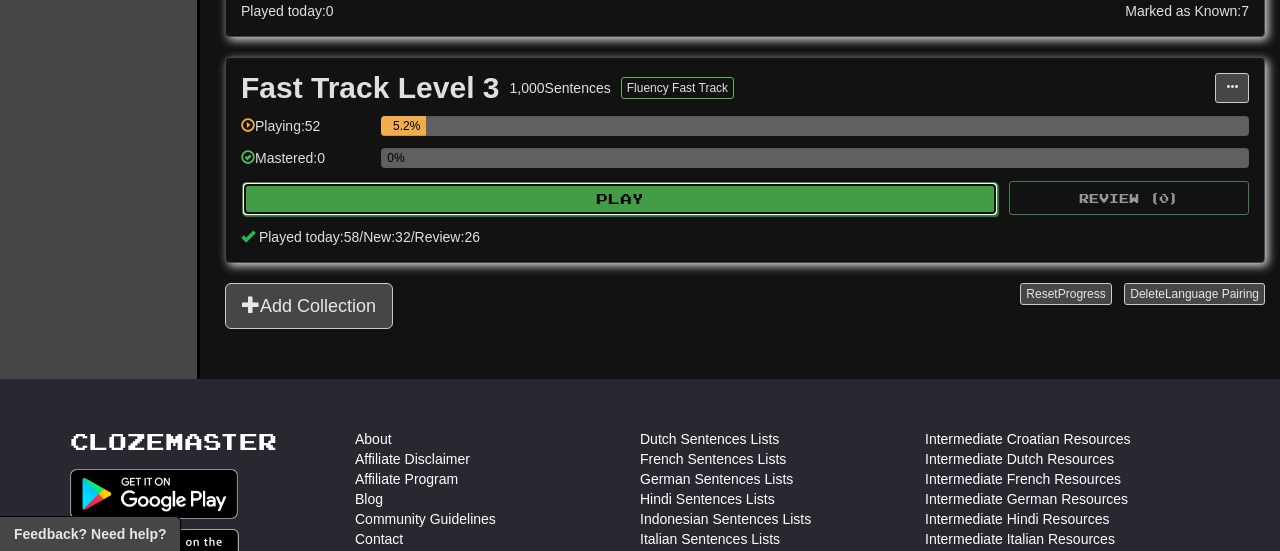 select on "**" 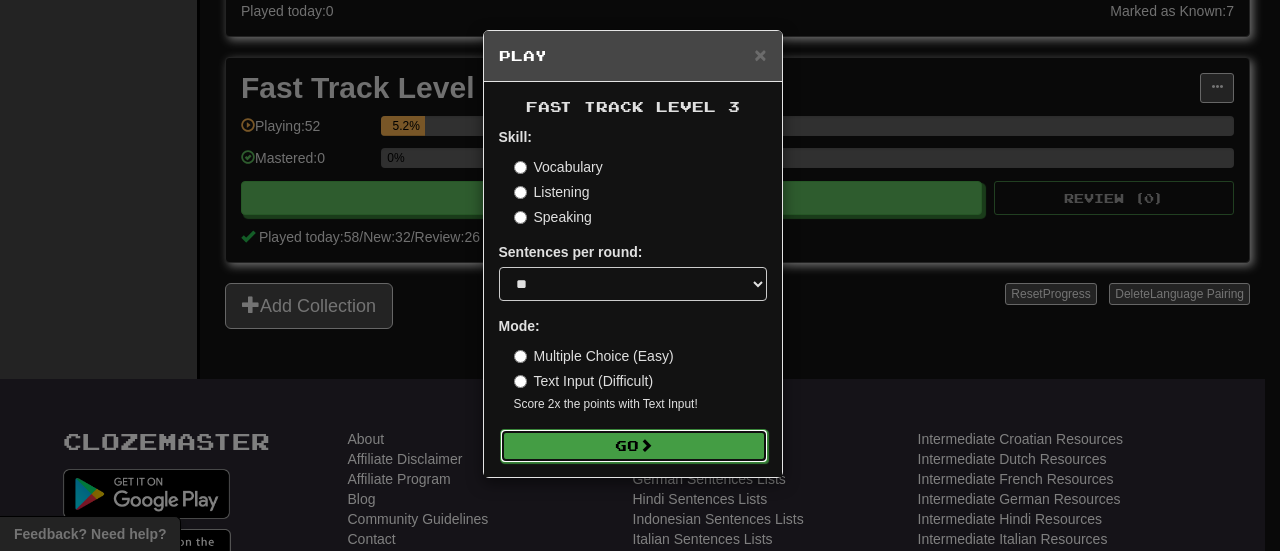 click on "Go" at bounding box center (634, 446) 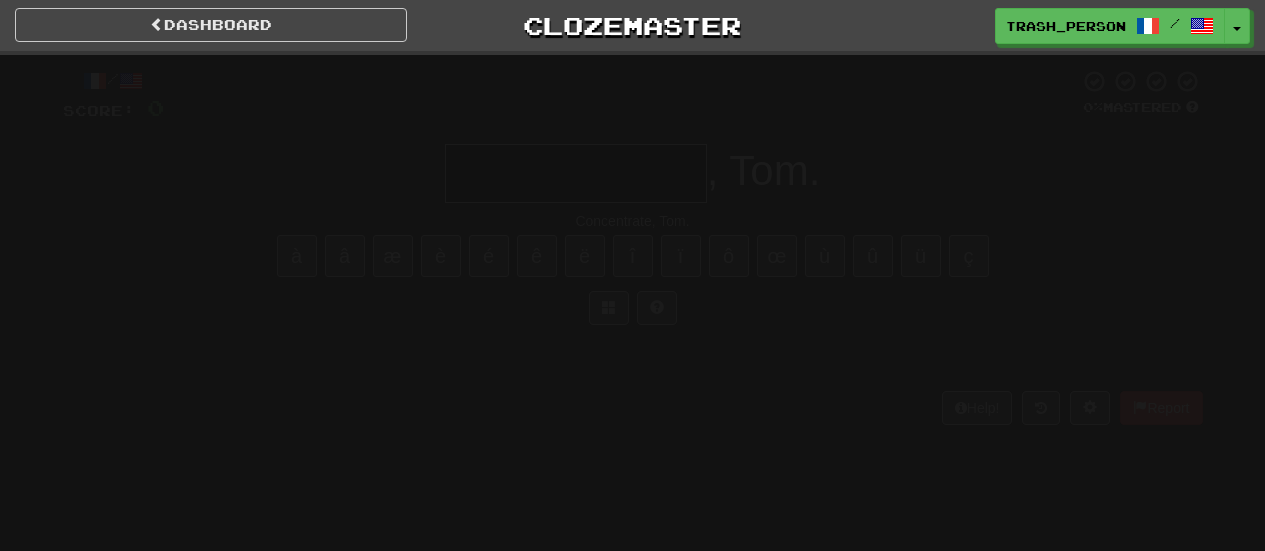 scroll, scrollTop: 0, scrollLeft: 0, axis: both 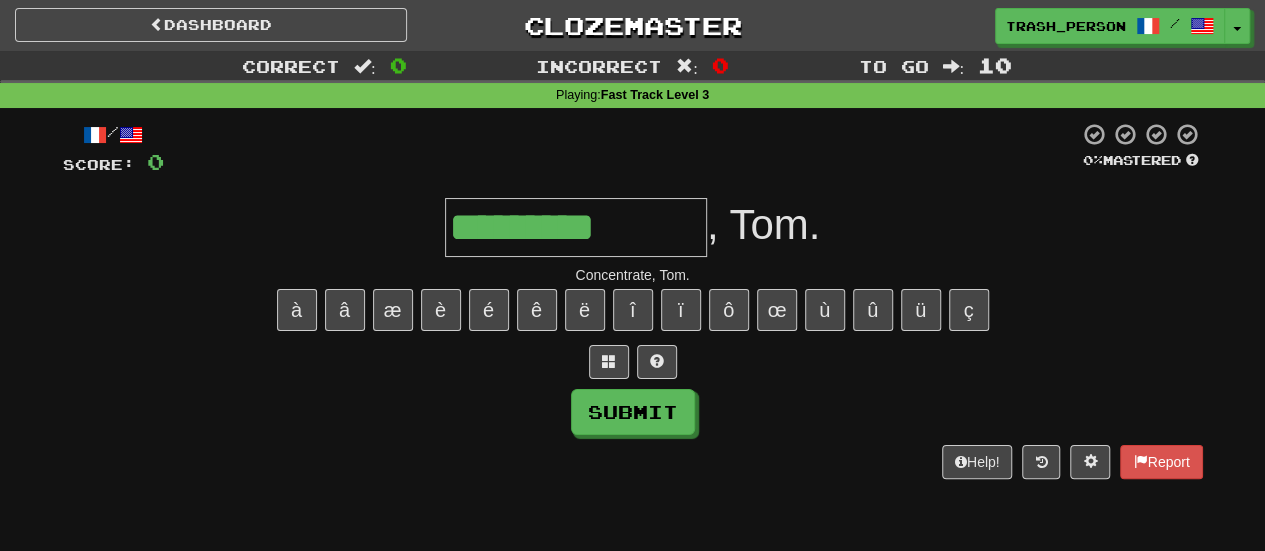 type on "**********" 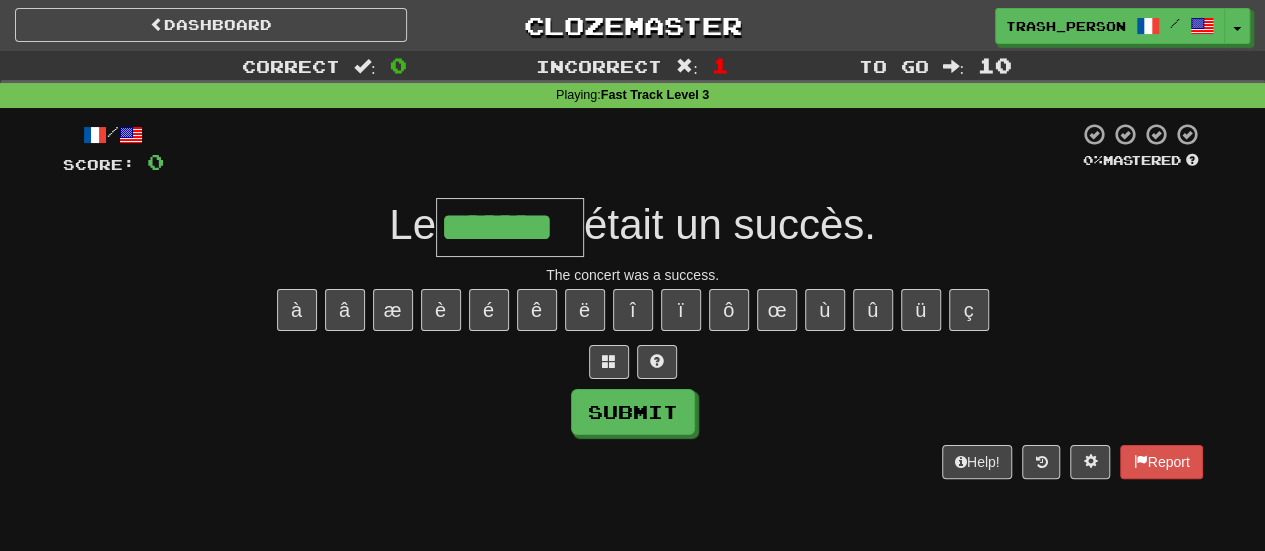 type on "*******" 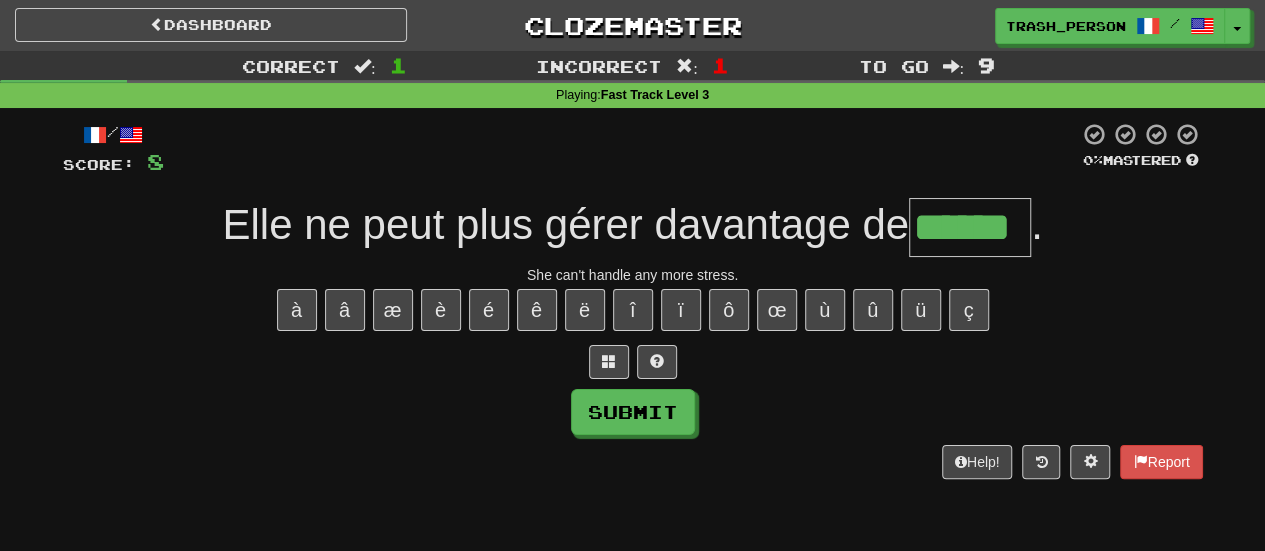 type on "******" 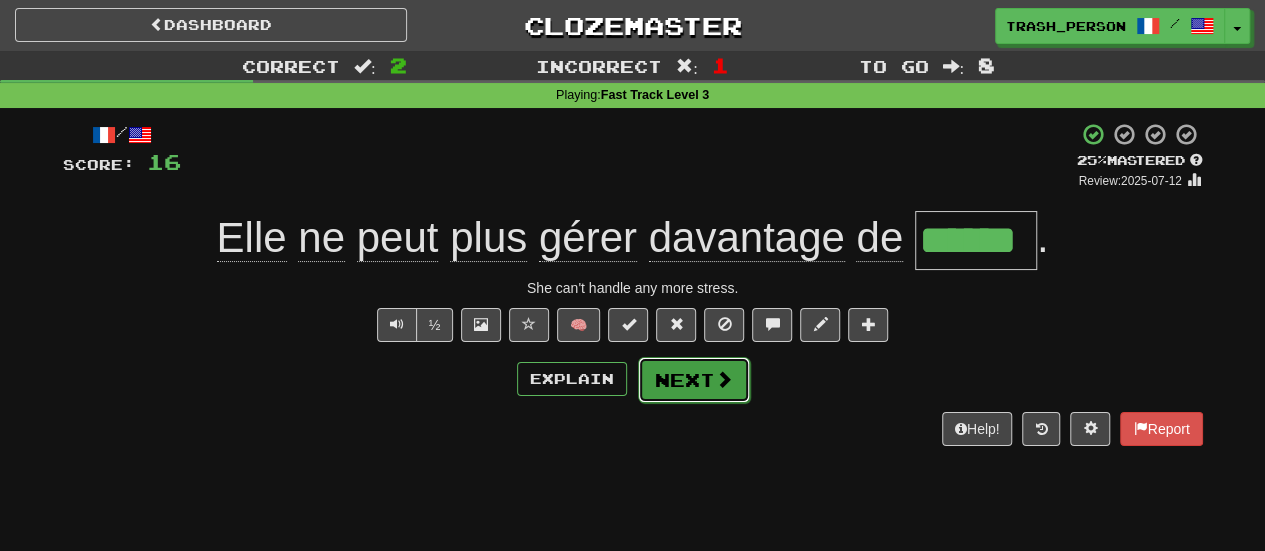 click on "Next" at bounding box center (694, 380) 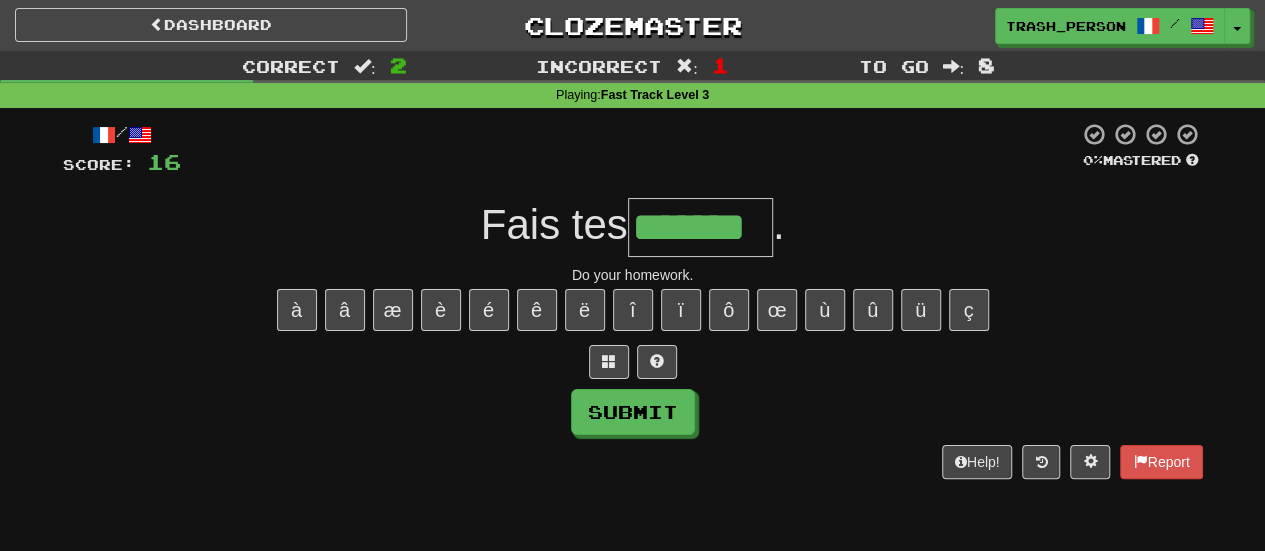 type on "*******" 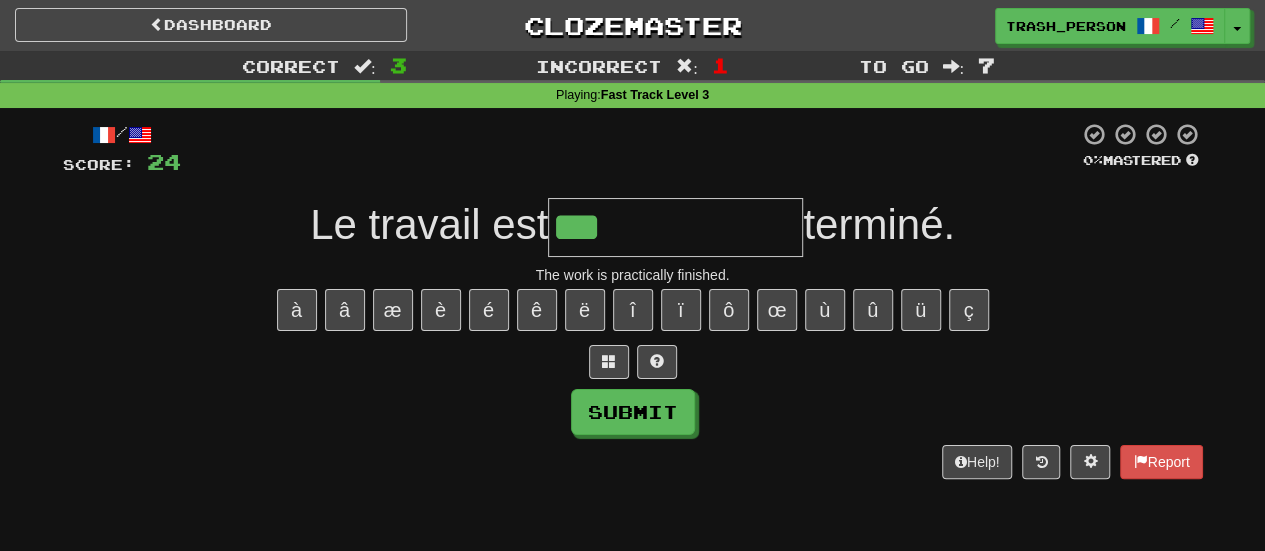 type on "**********" 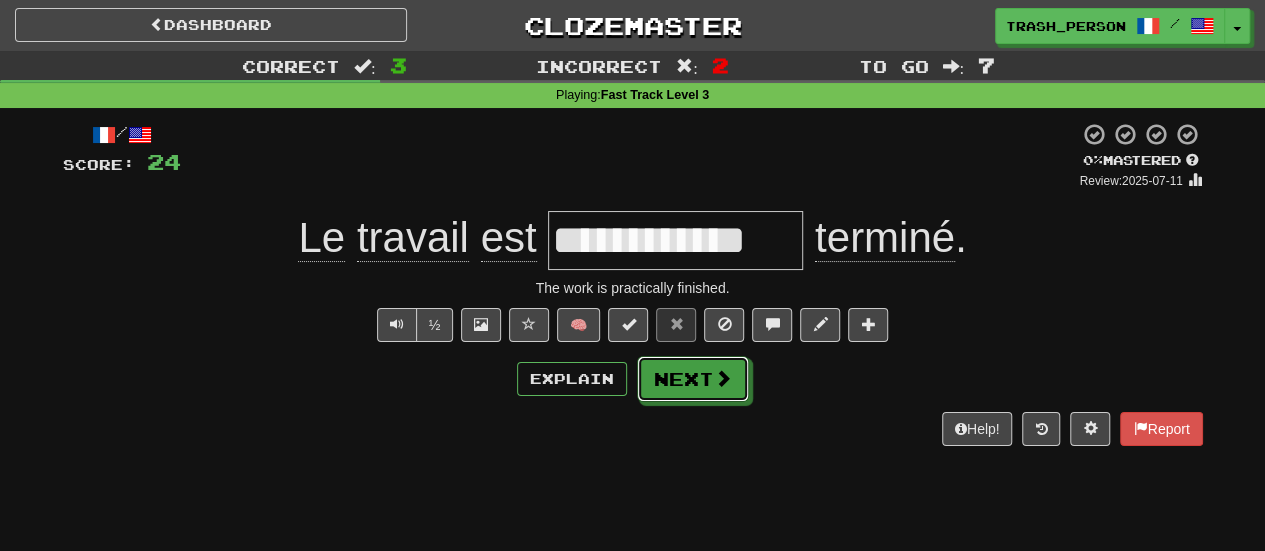 click on "Next" at bounding box center [693, 379] 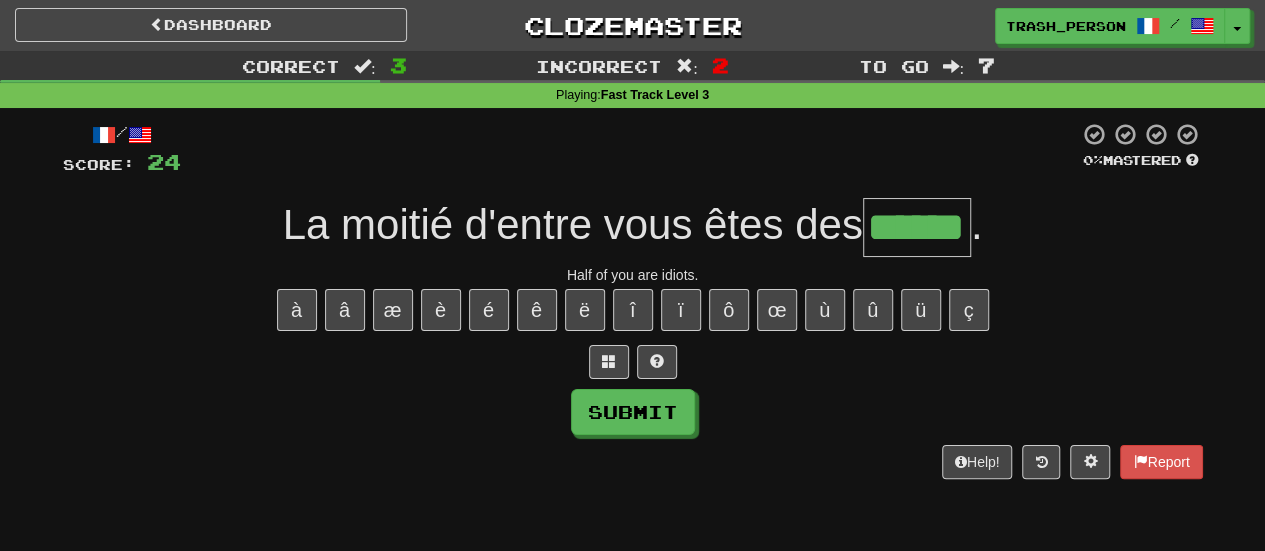 type on "******" 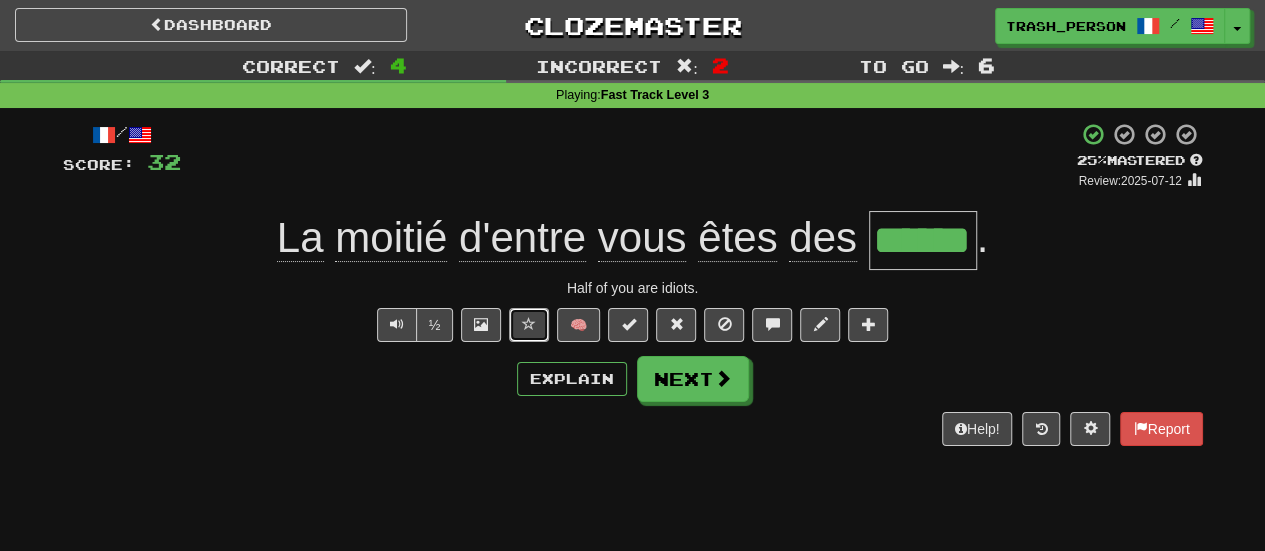 click at bounding box center [529, 324] 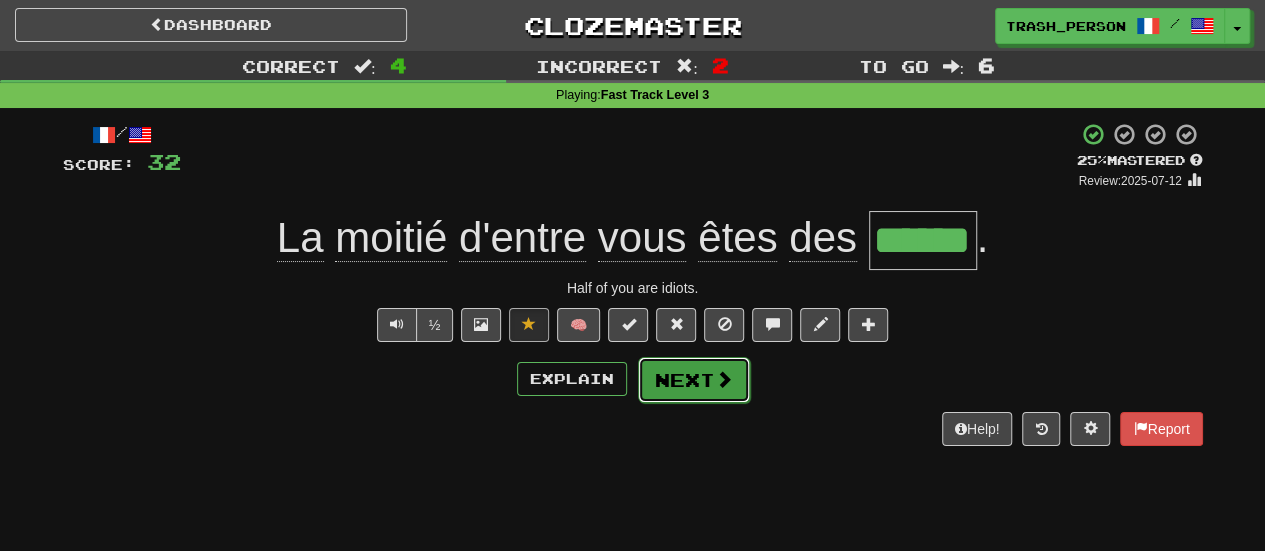 click on "Next" at bounding box center (694, 380) 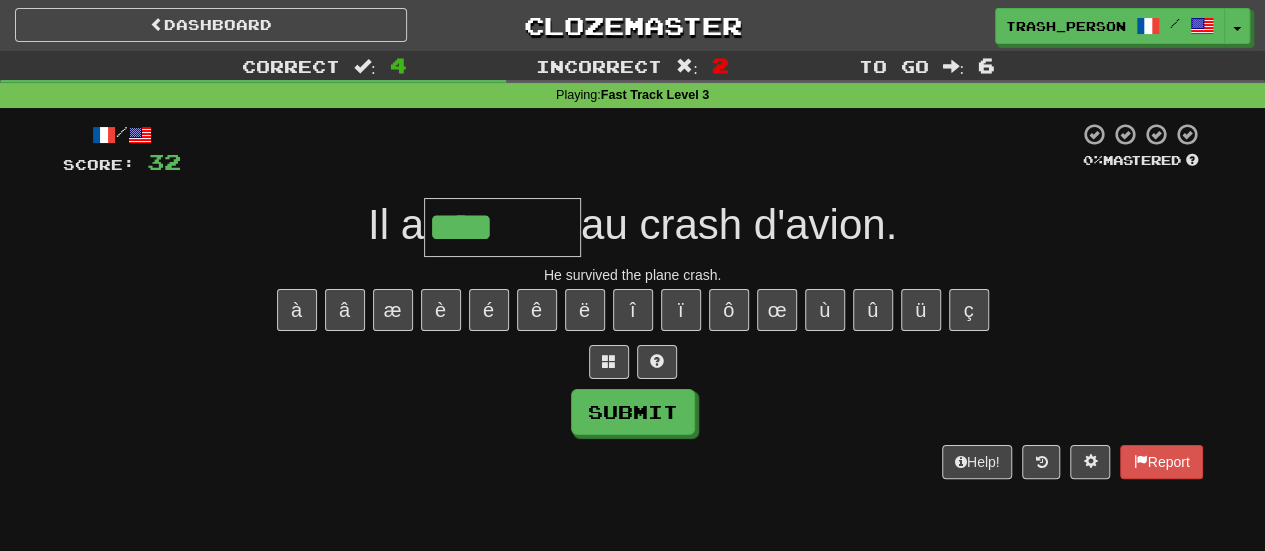 type on "*******" 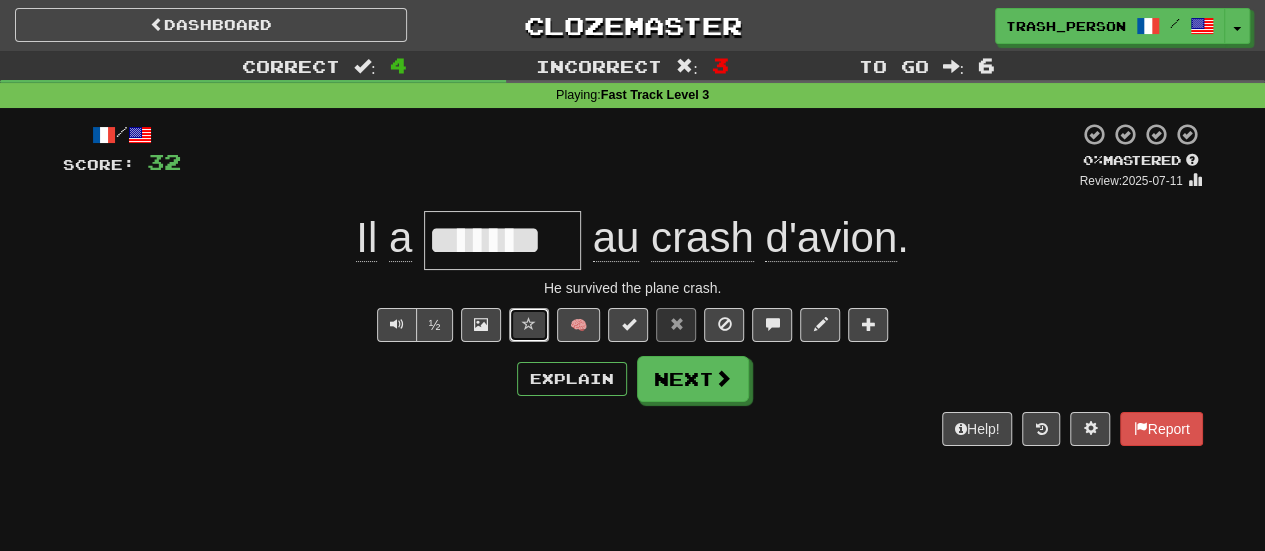 click at bounding box center (529, 324) 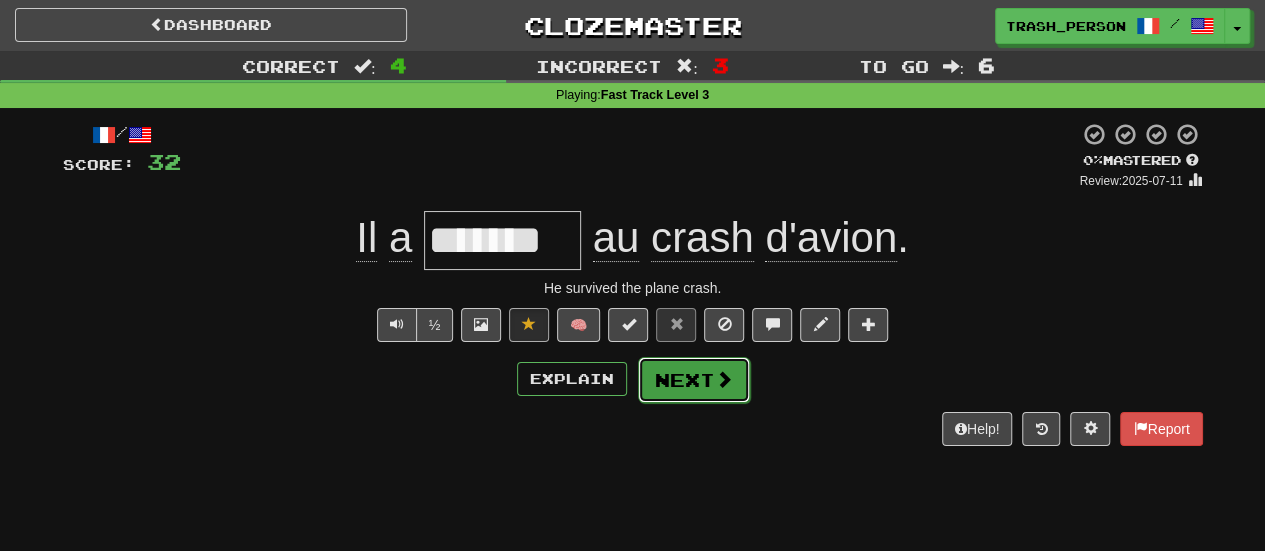 click on "Next" at bounding box center [694, 380] 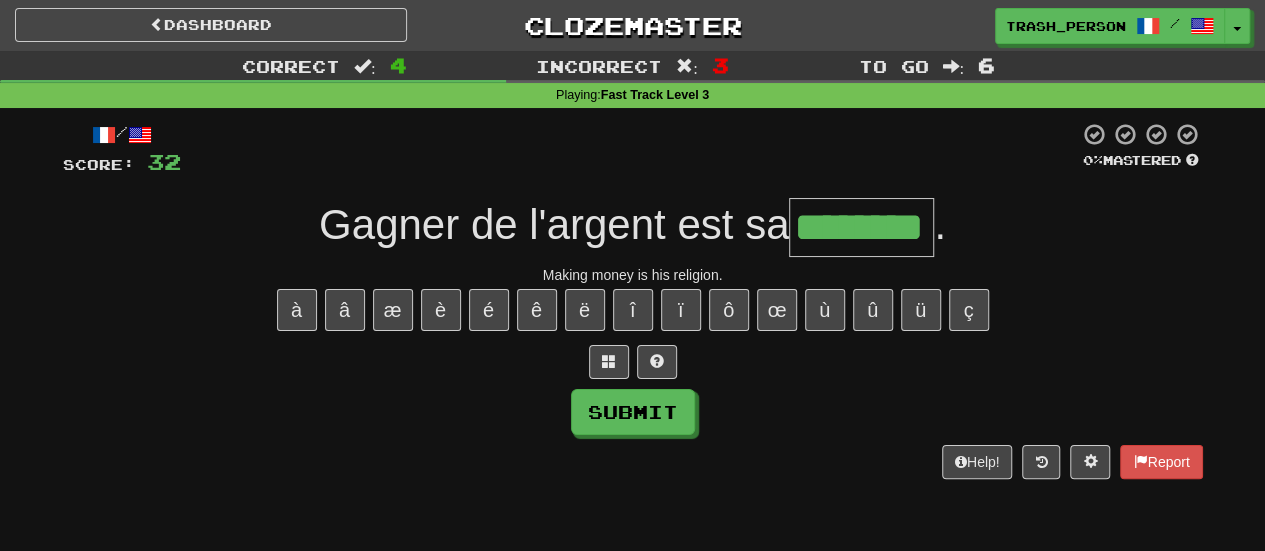 type on "********" 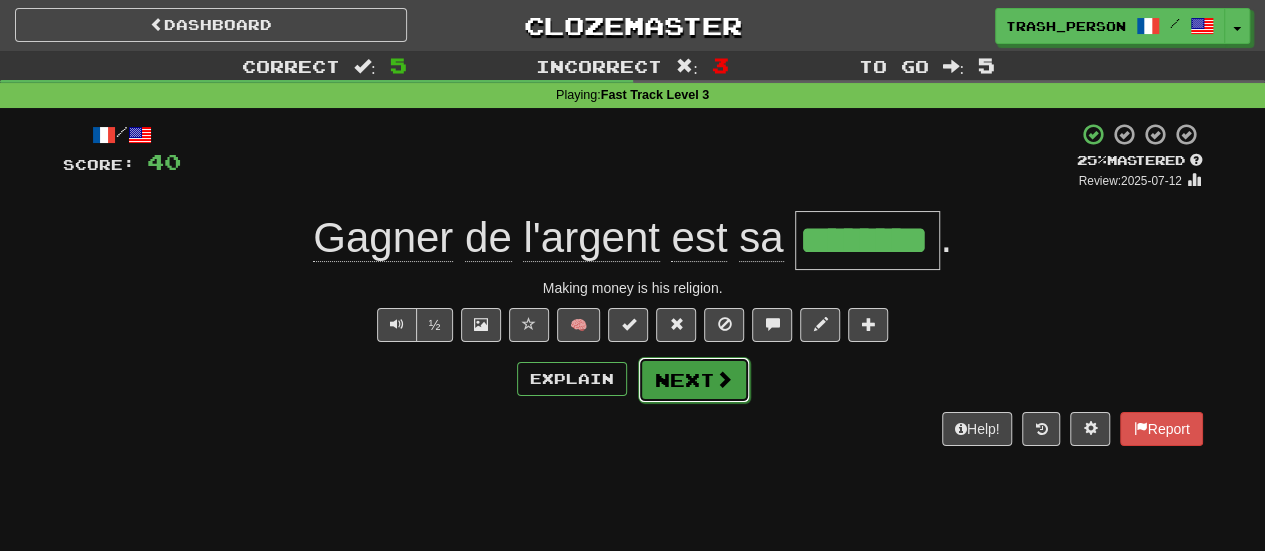 click on "Next" at bounding box center [694, 380] 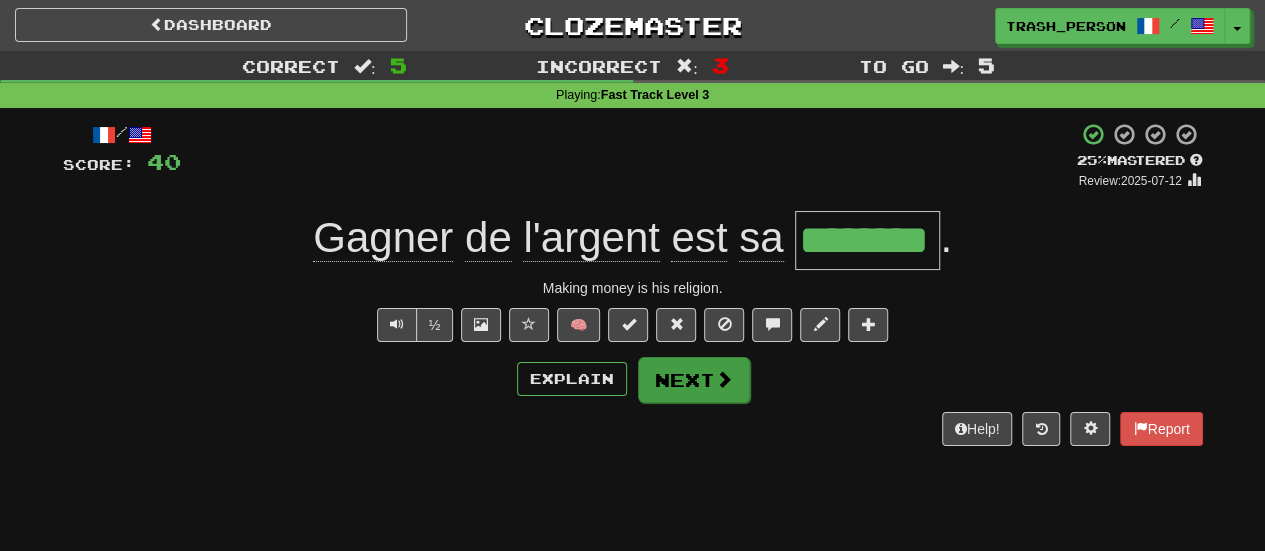type 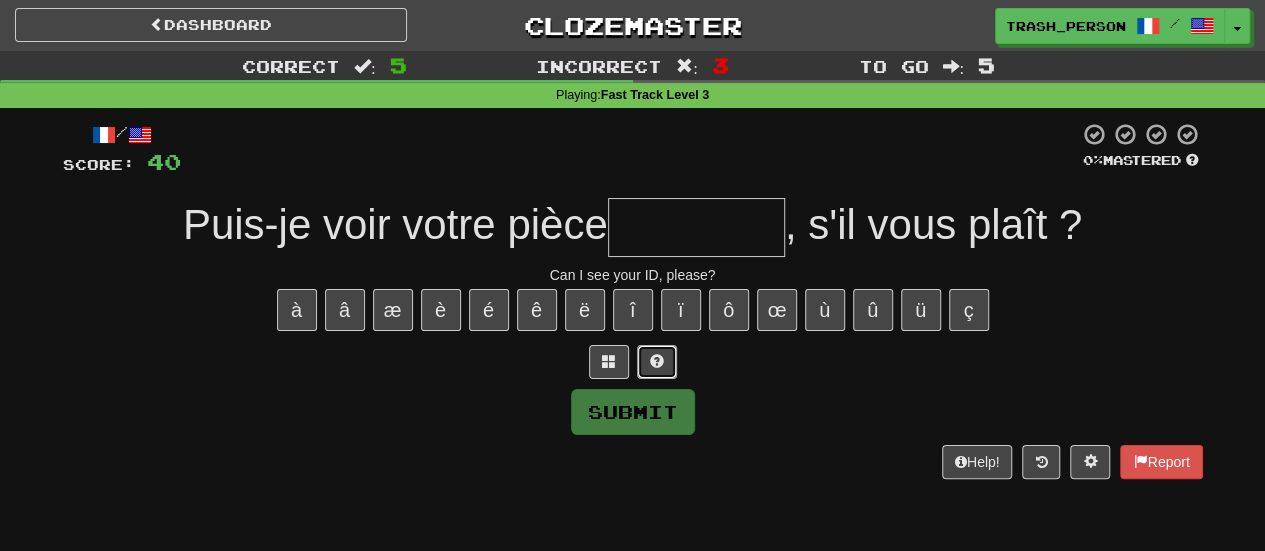 type 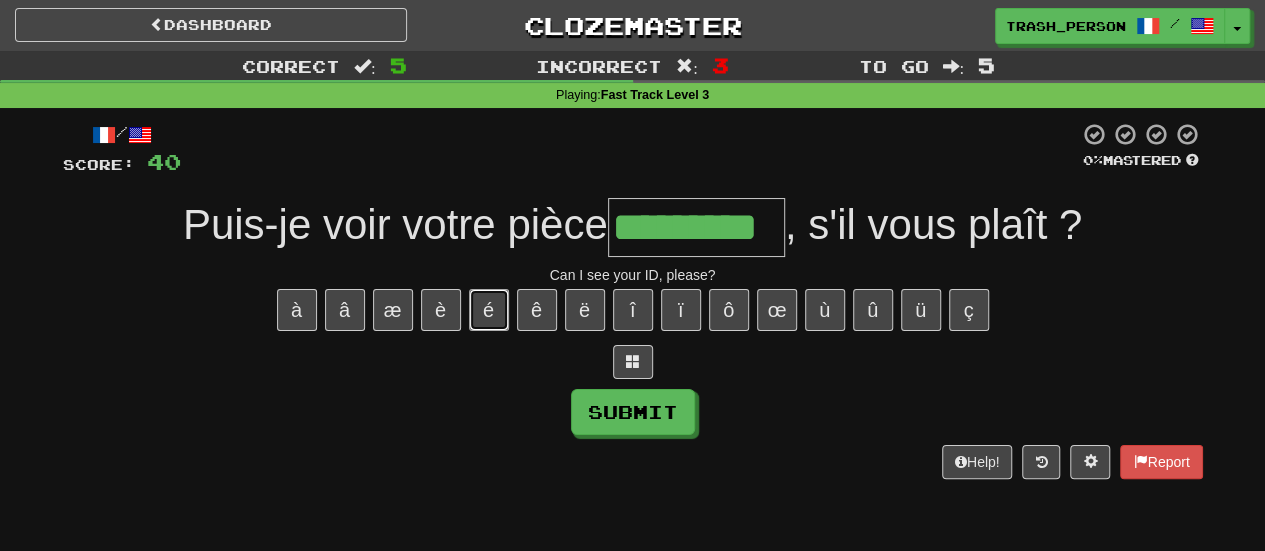click on "é" at bounding box center [489, 310] 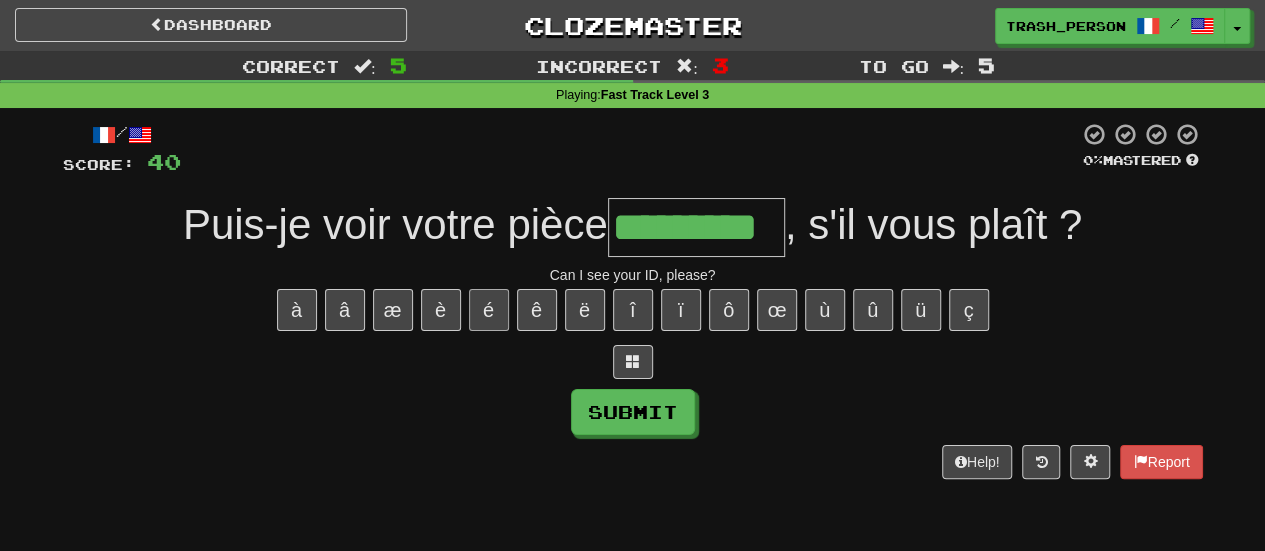 type on "**********" 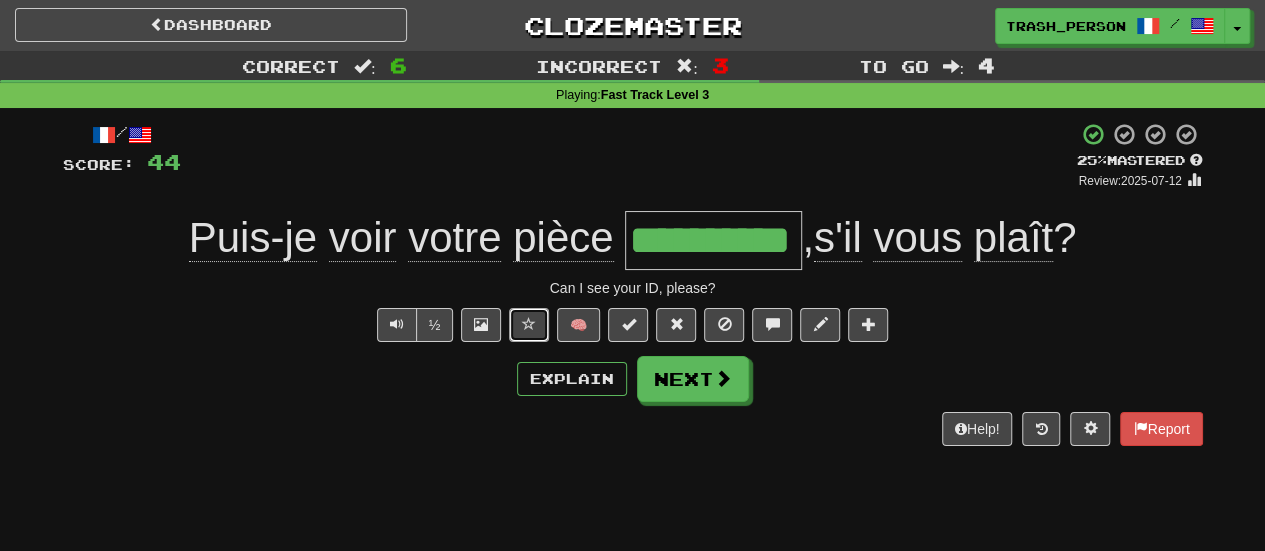 click at bounding box center [529, 325] 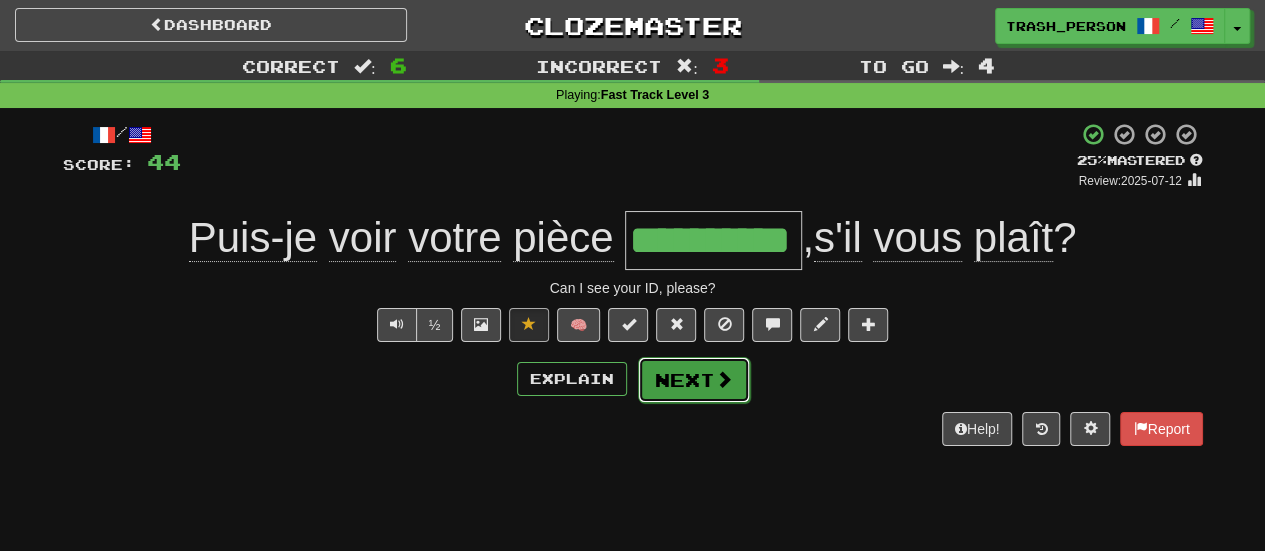 click on "Next" at bounding box center [694, 380] 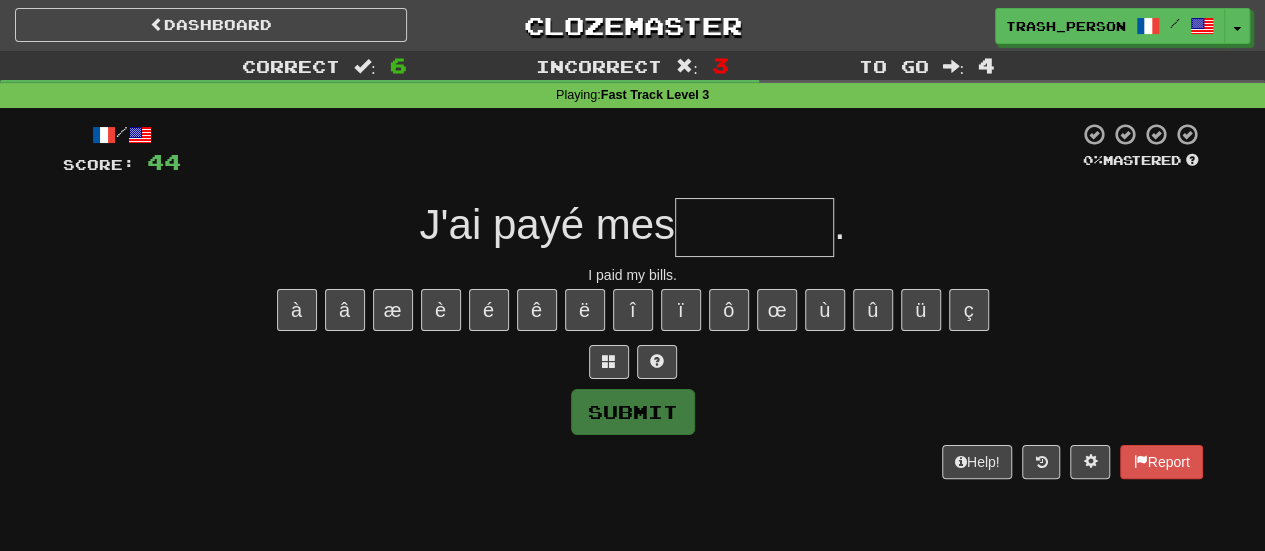 type on "*" 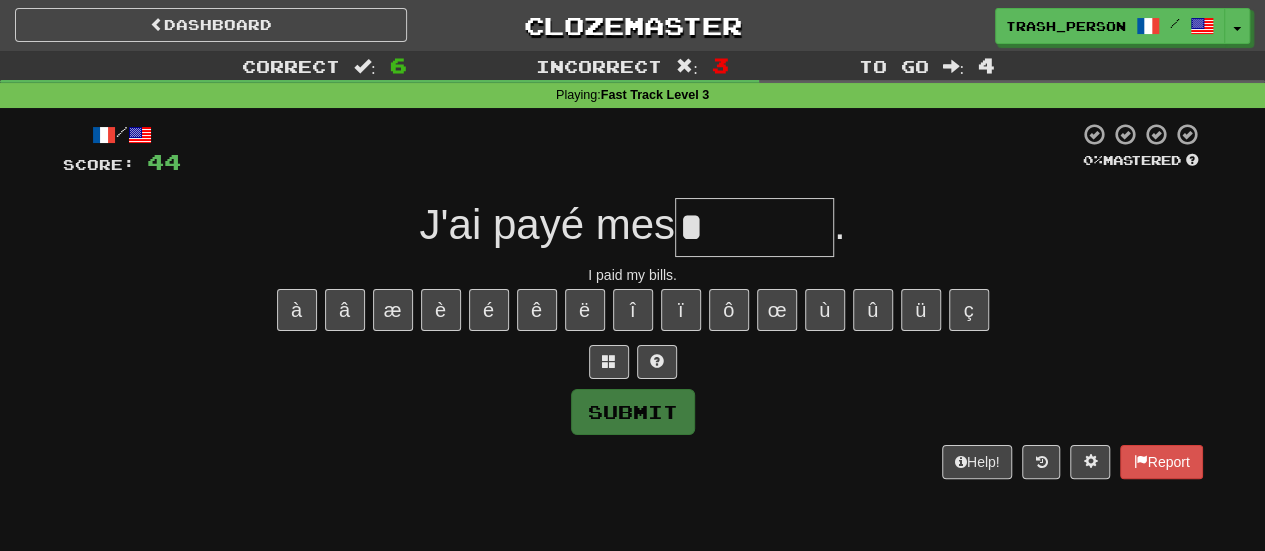 click on "*" at bounding box center [754, 227] 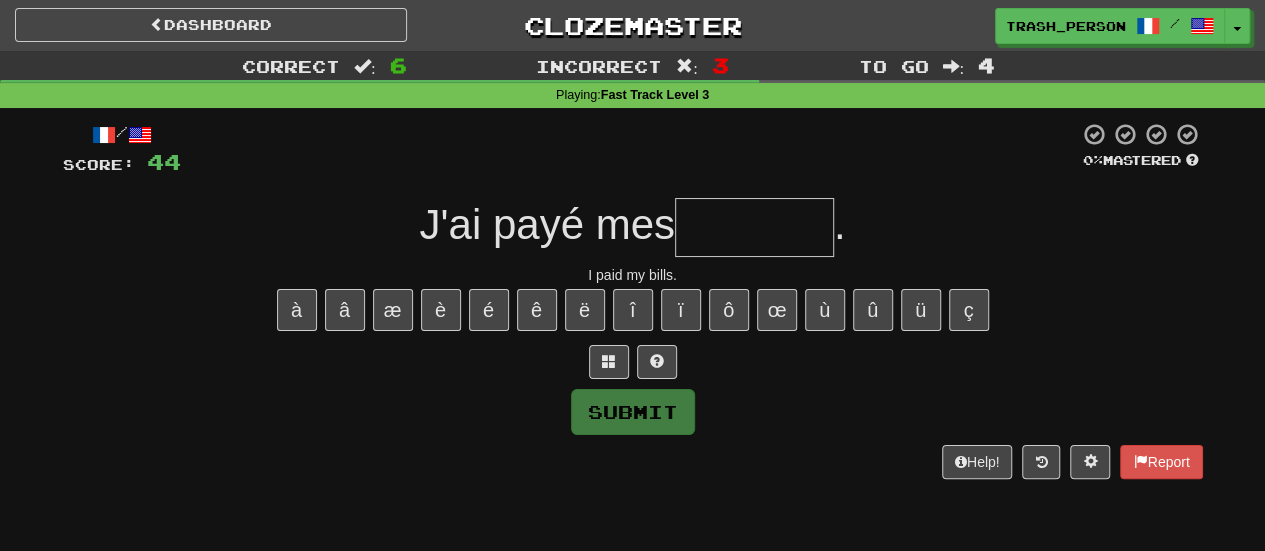 type on "*" 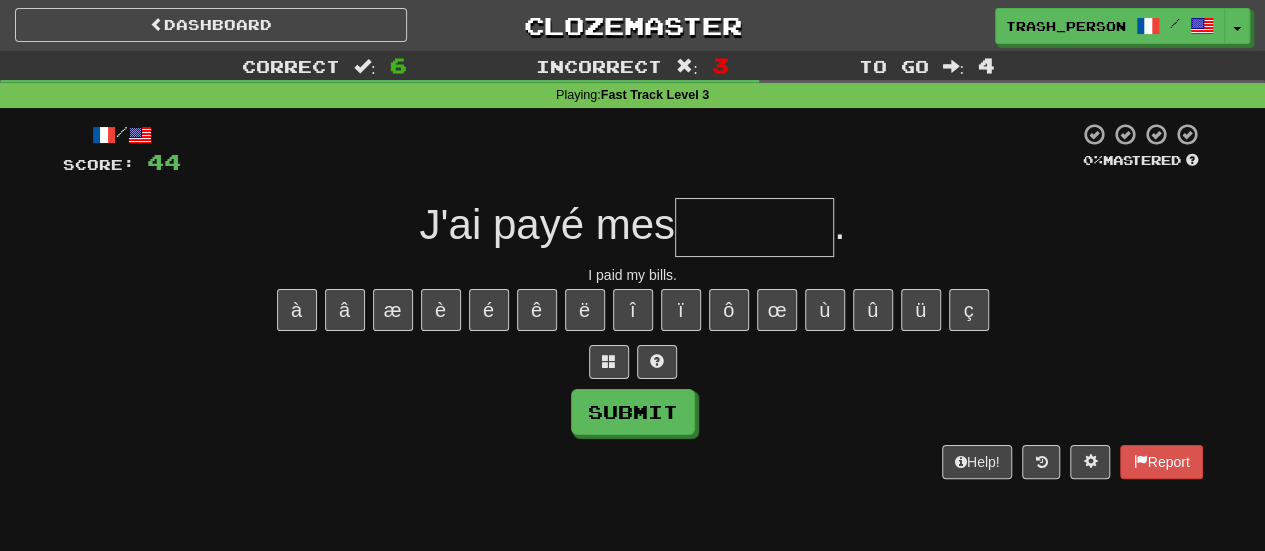 type on "*" 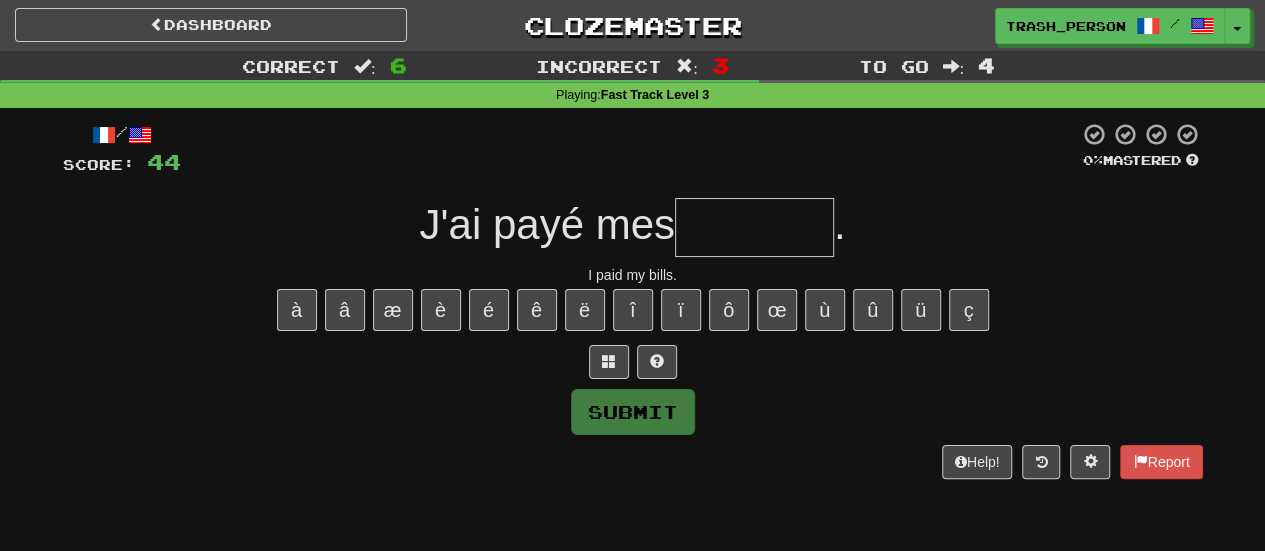 type on "*" 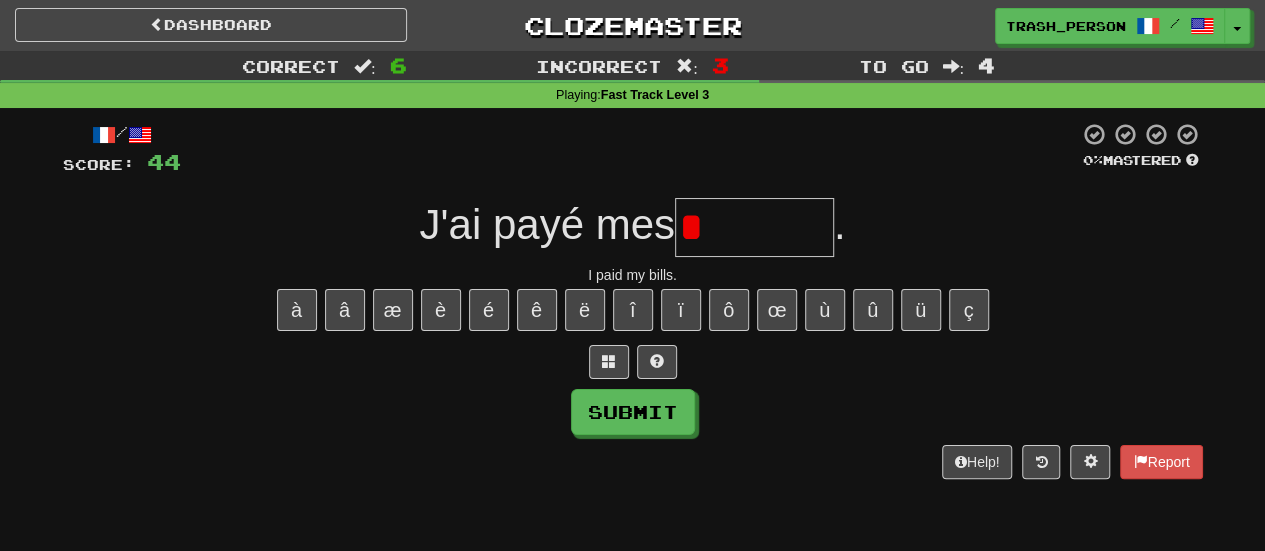 type on "********" 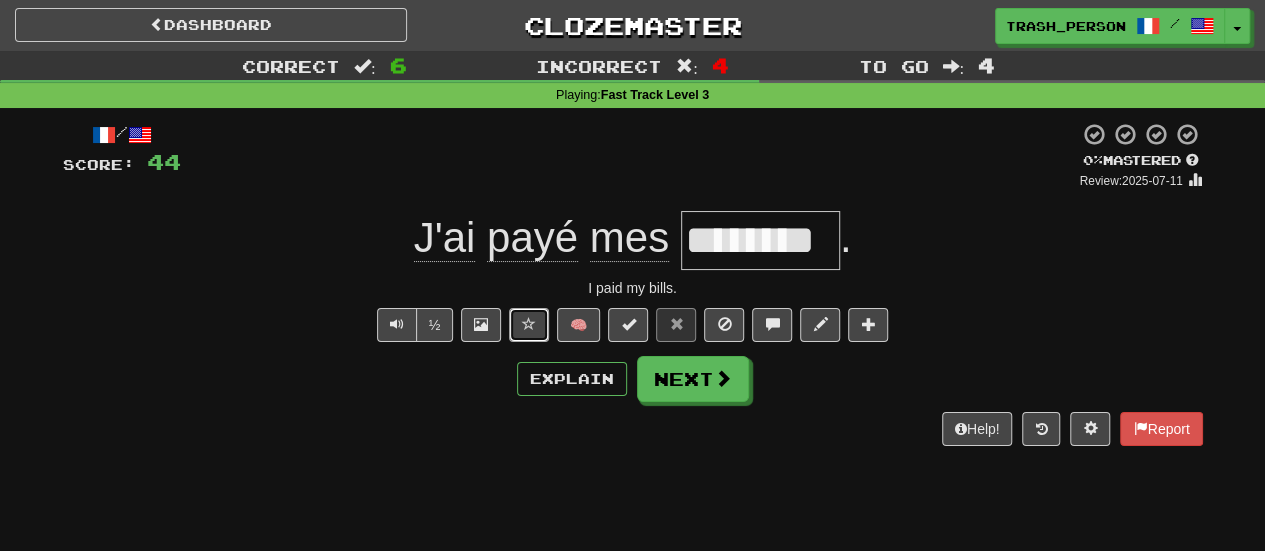 click at bounding box center [529, 325] 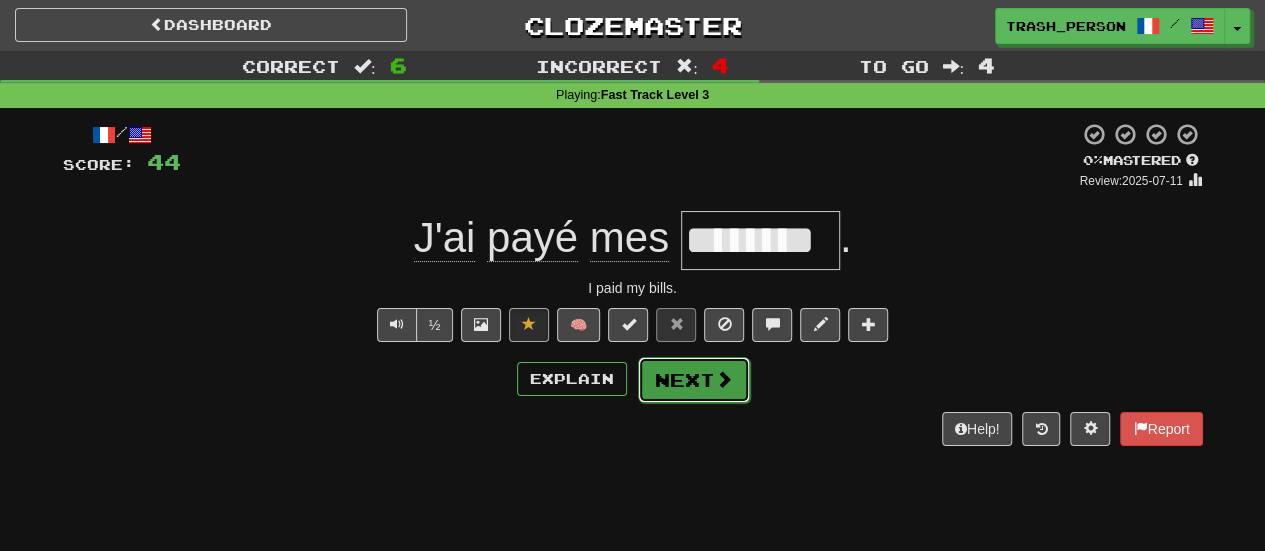 click on "Next" at bounding box center (694, 380) 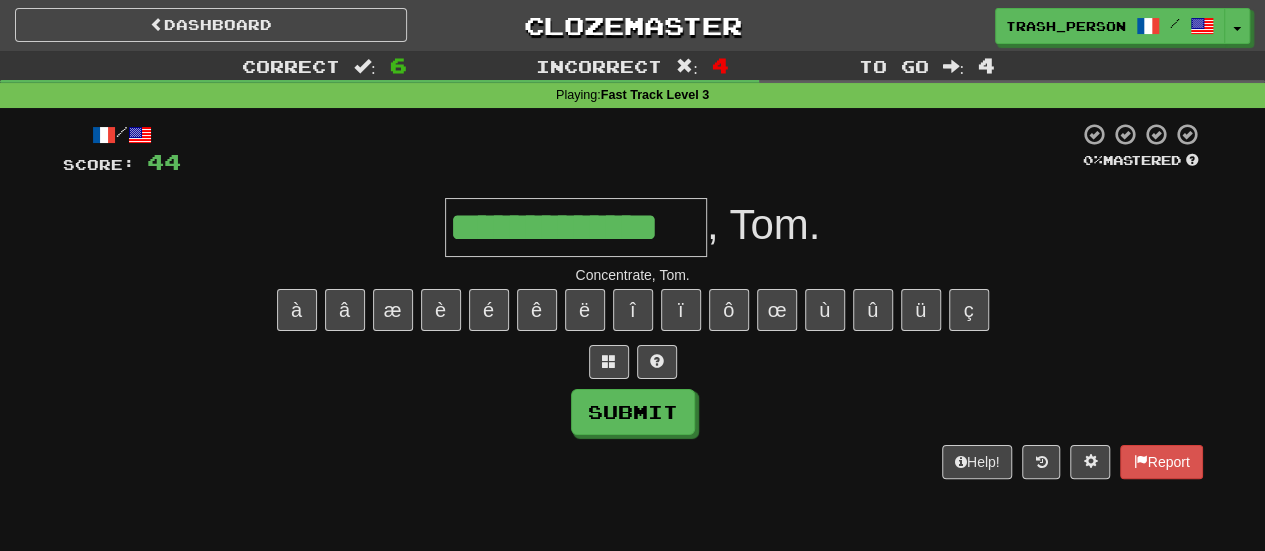 type on "**********" 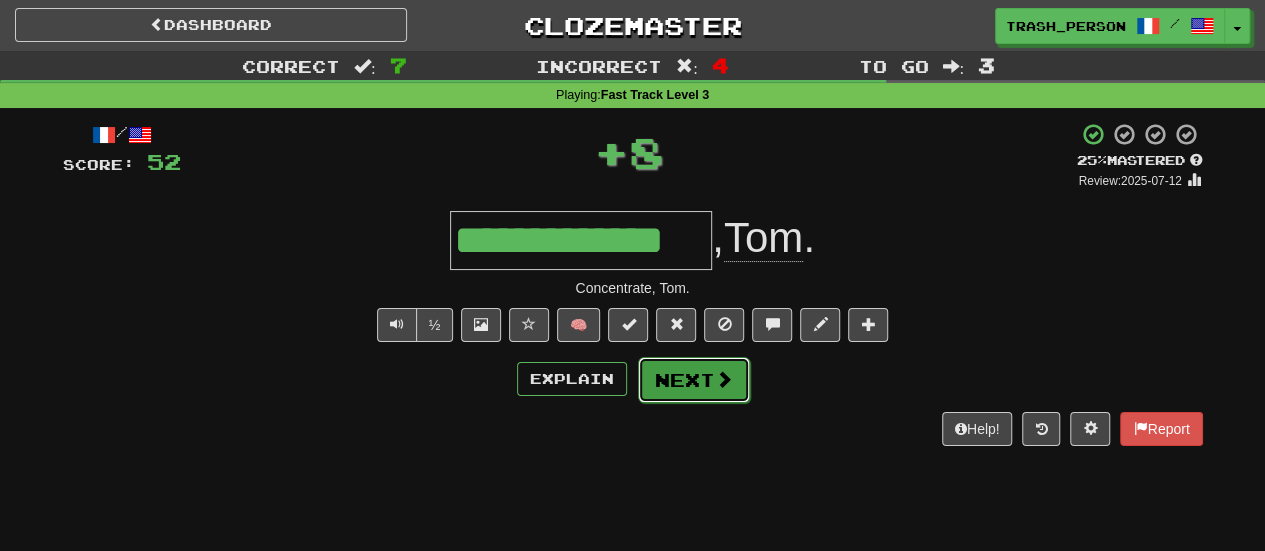 click on "Next" at bounding box center [694, 380] 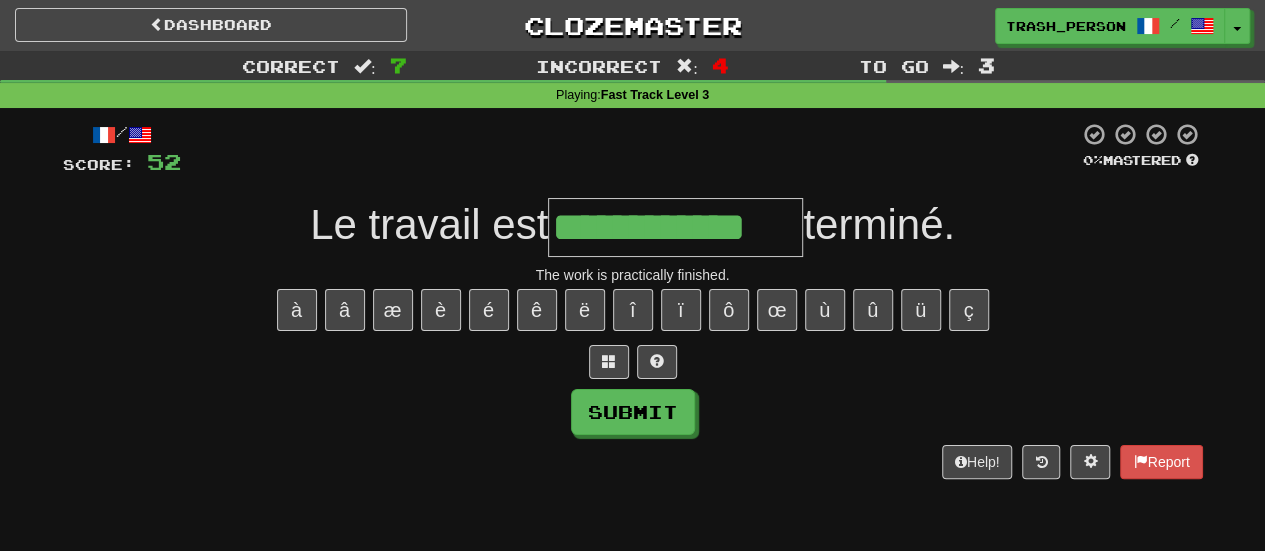 type on "**********" 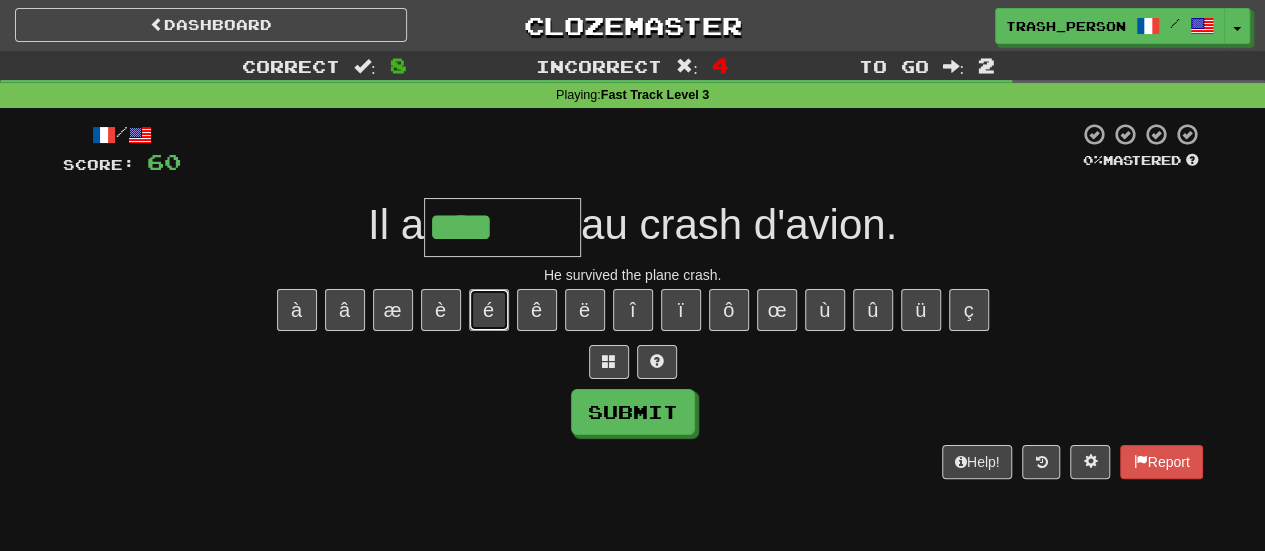 click on "é" at bounding box center [489, 310] 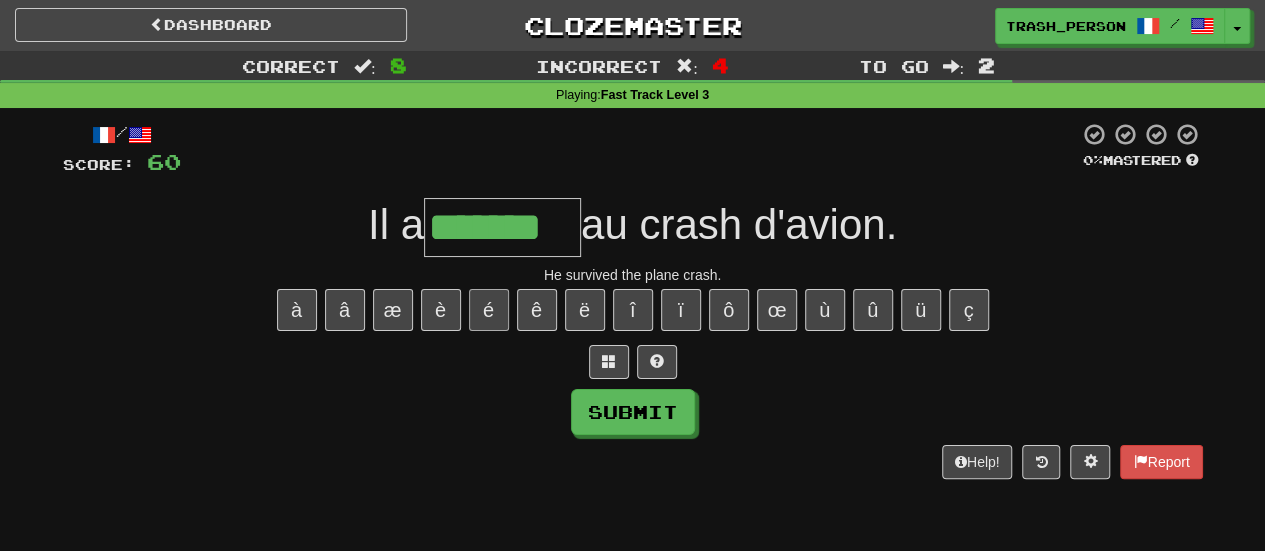 type on "*******" 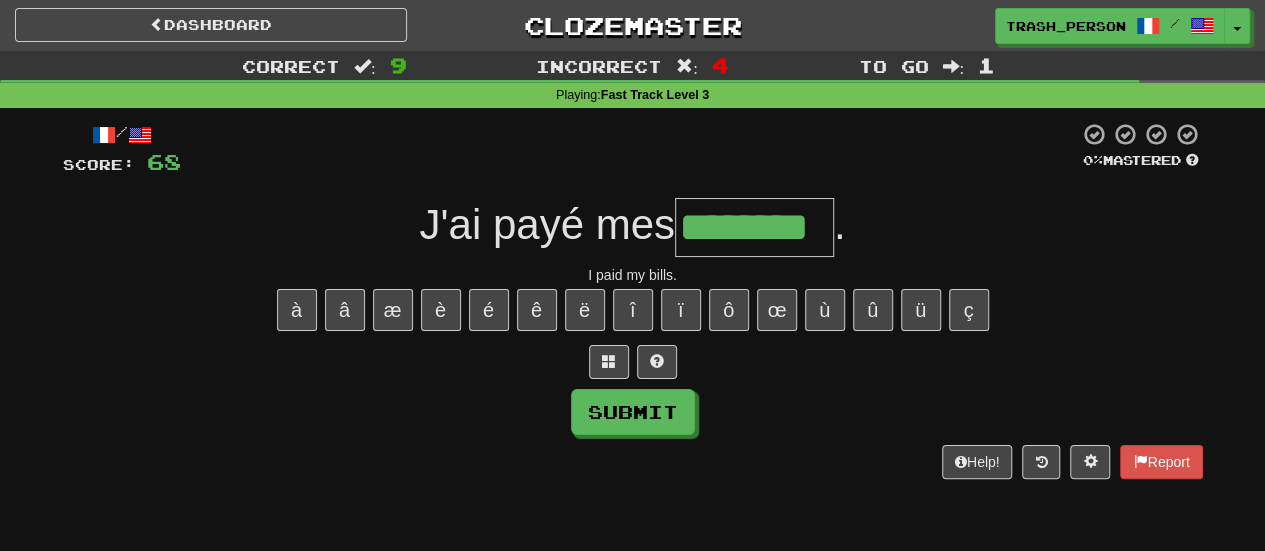 type on "********" 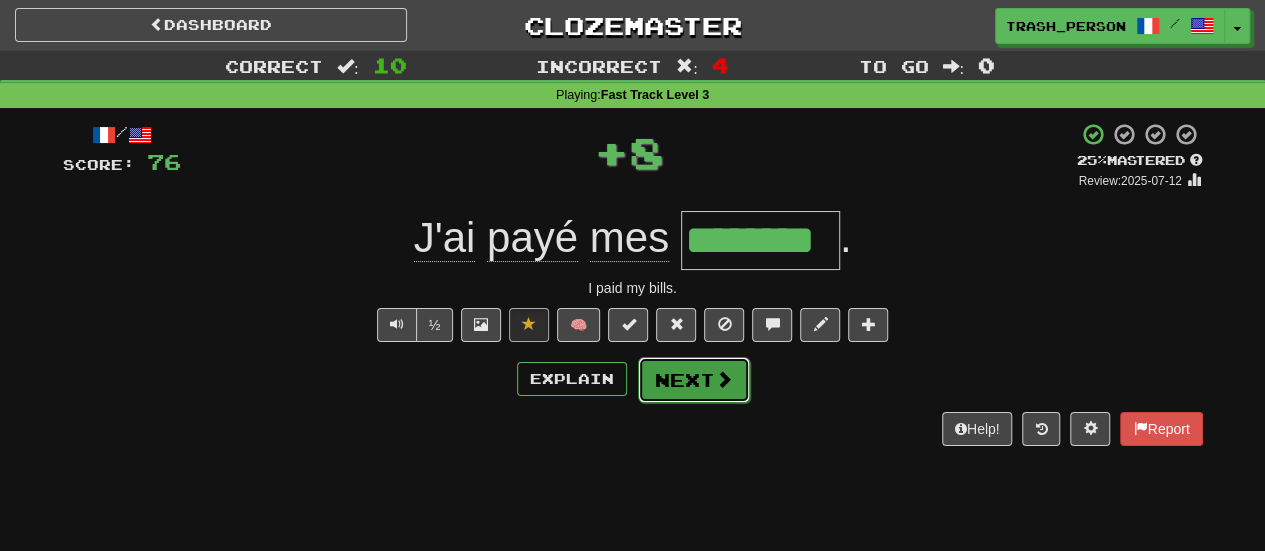 click at bounding box center (724, 379) 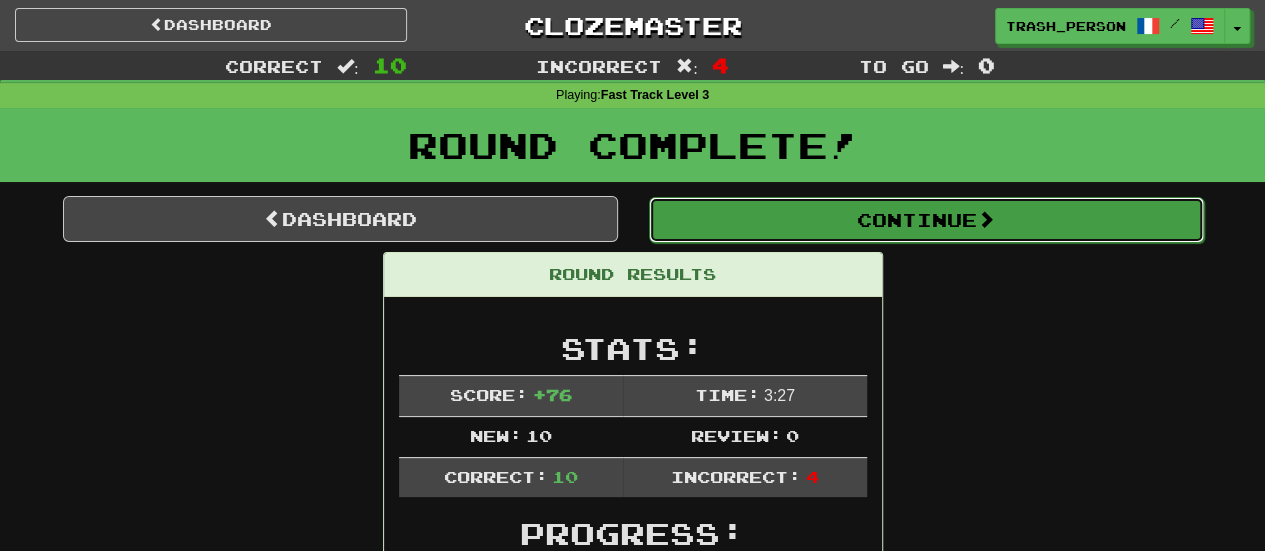 click on "Continue" at bounding box center [926, 220] 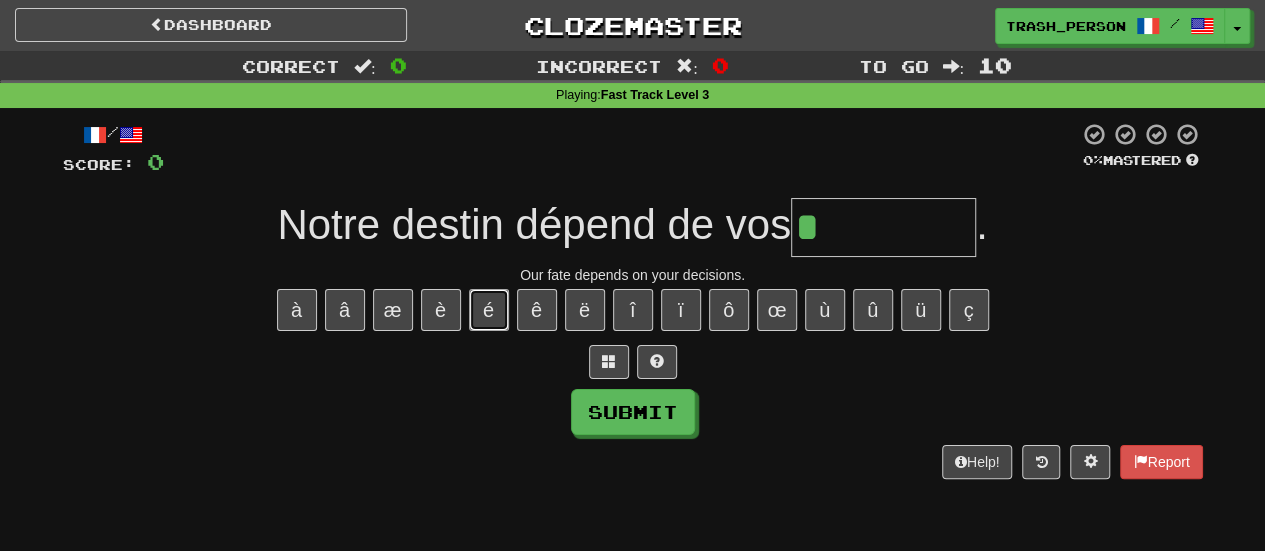 click on "é" at bounding box center [489, 310] 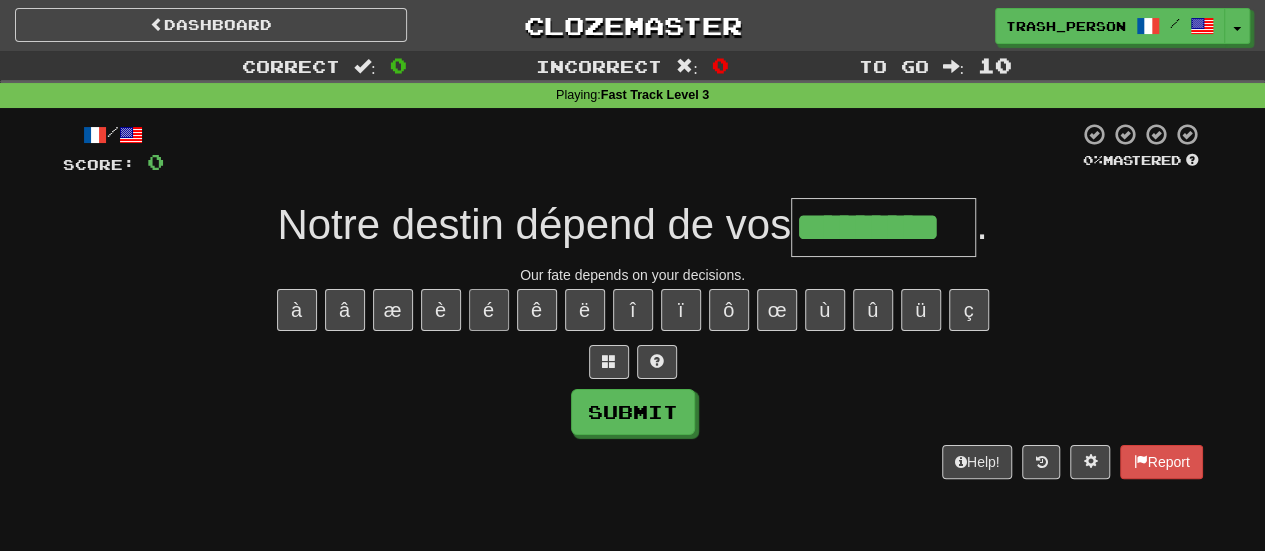 type on "*********" 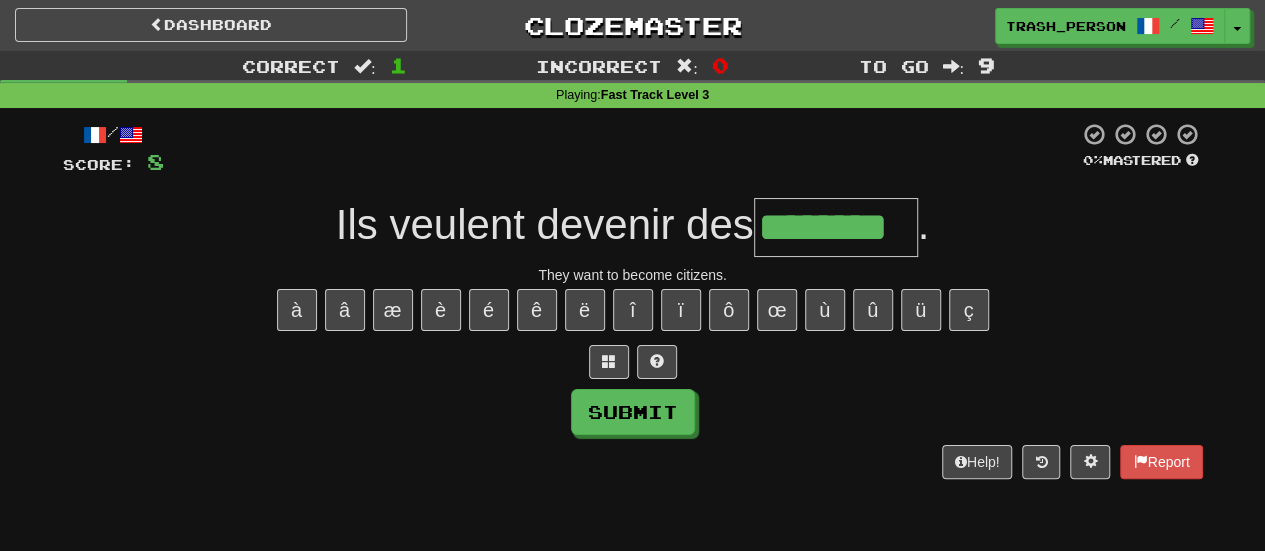type on "********" 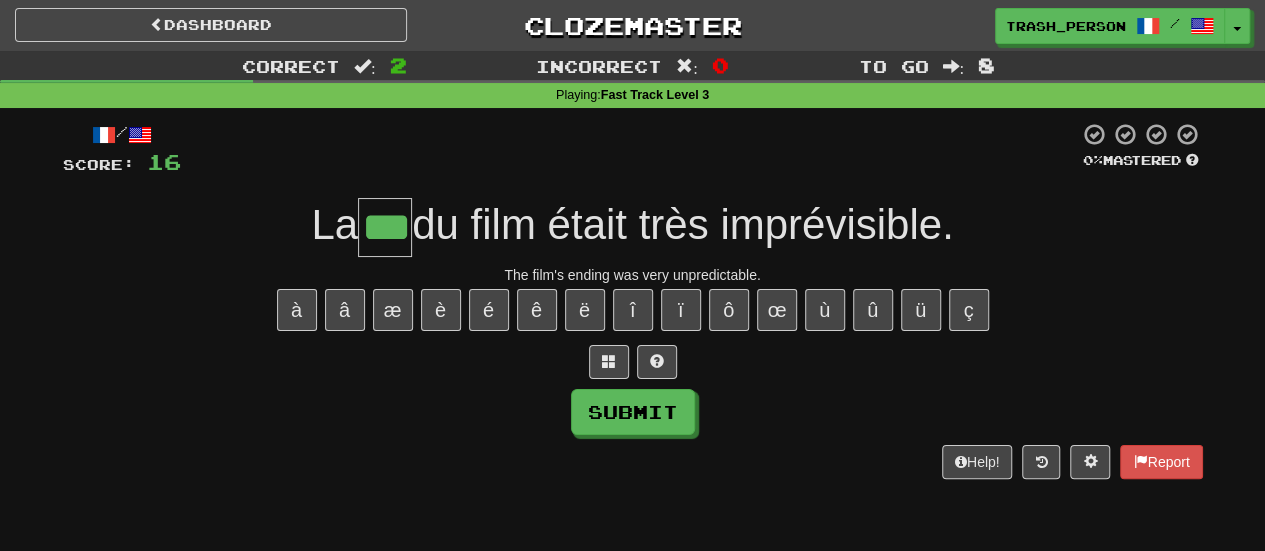 type on "***" 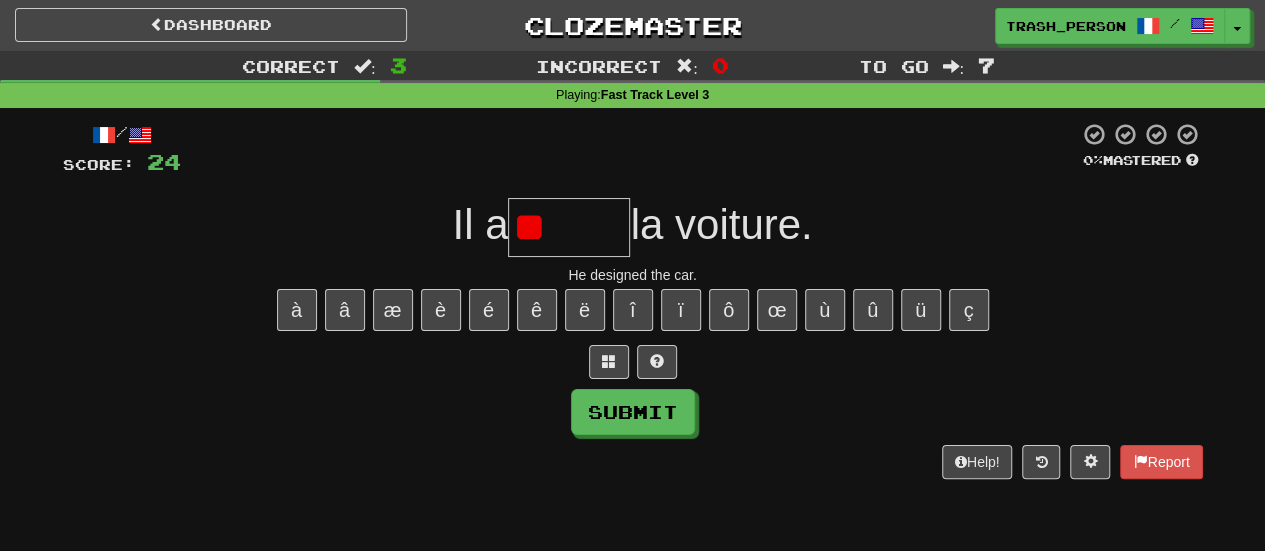 type on "*" 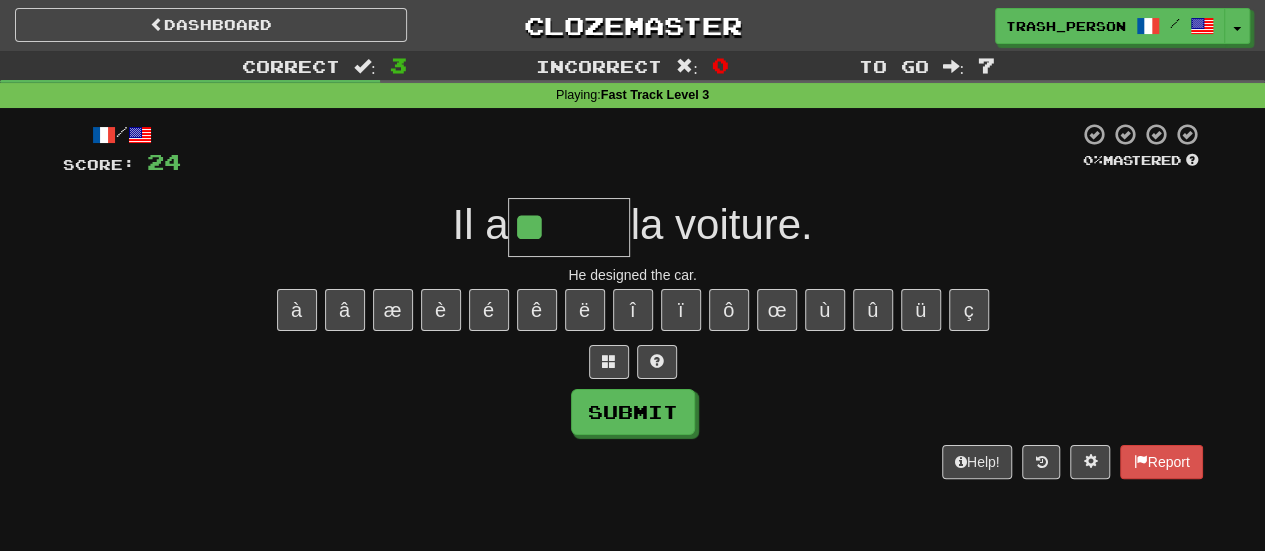 type on "*****" 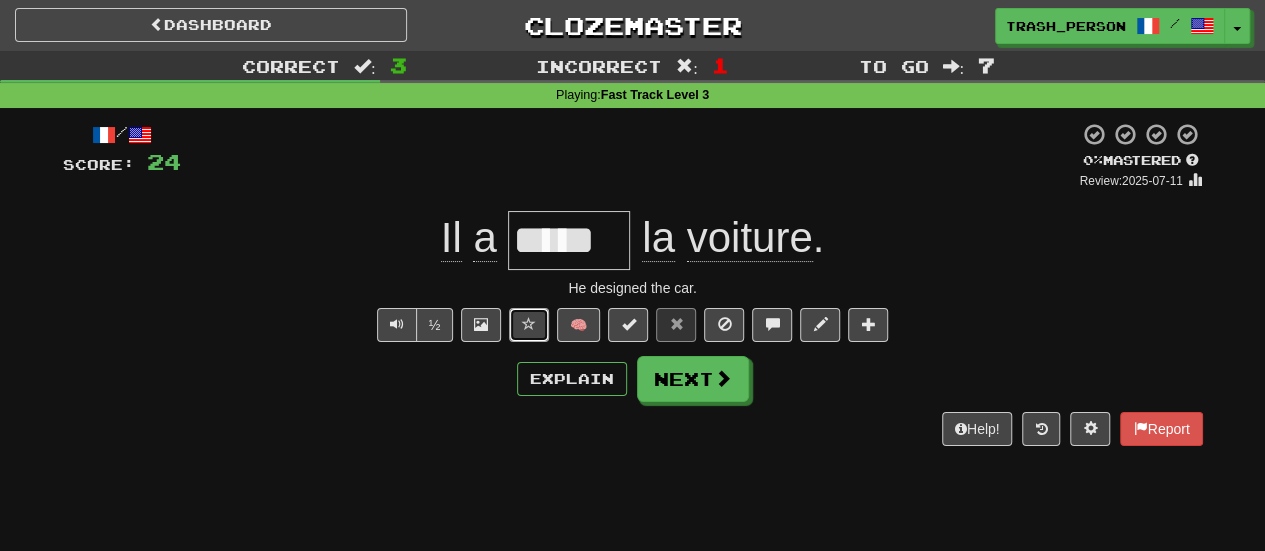 click at bounding box center (529, 324) 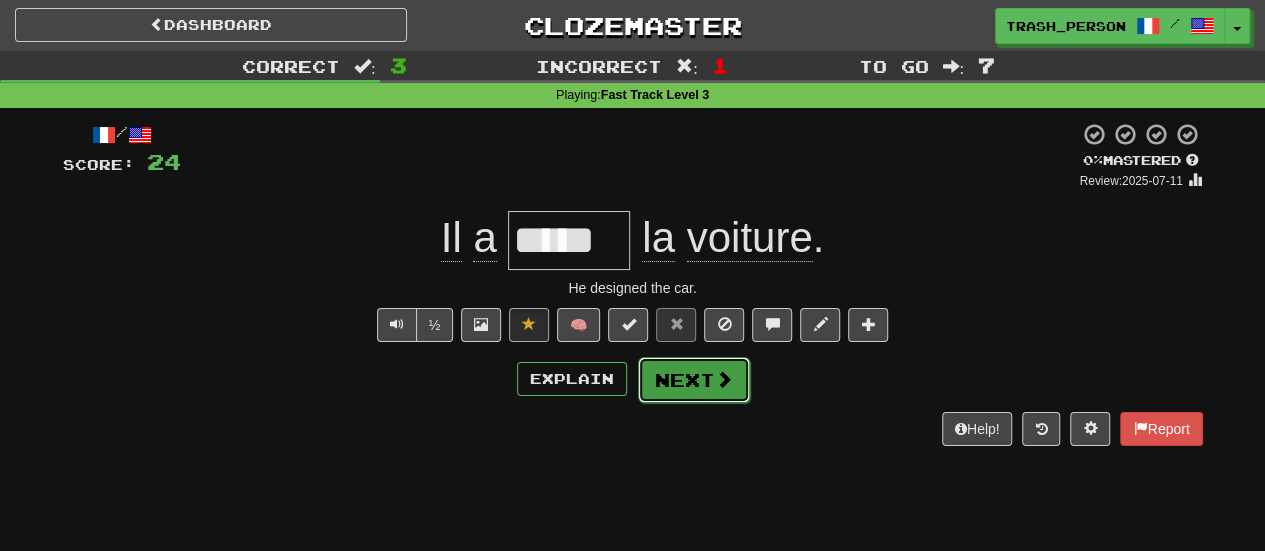 click on "Next" at bounding box center (694, 380) 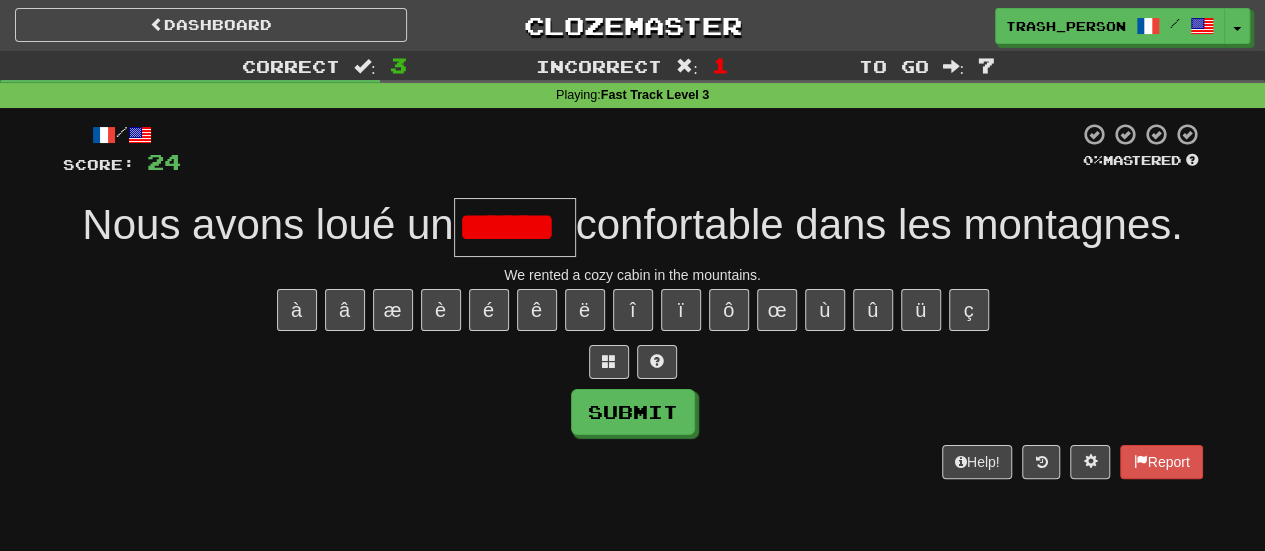 scroll, scrollTop: 0, scrollLeft: 9, axis: horizontal 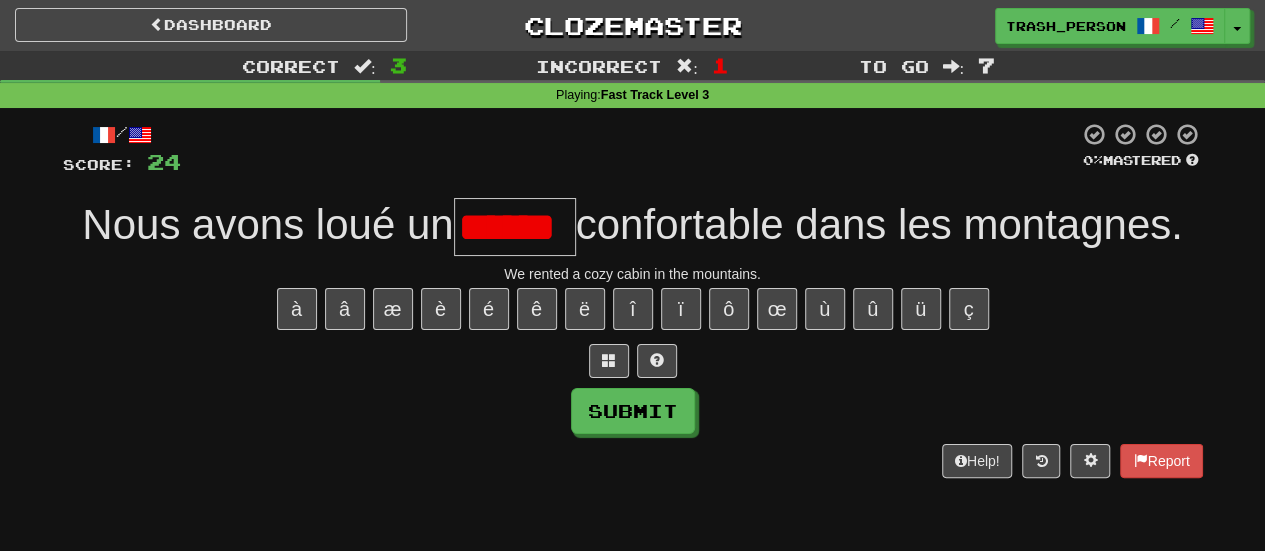 type on "******" 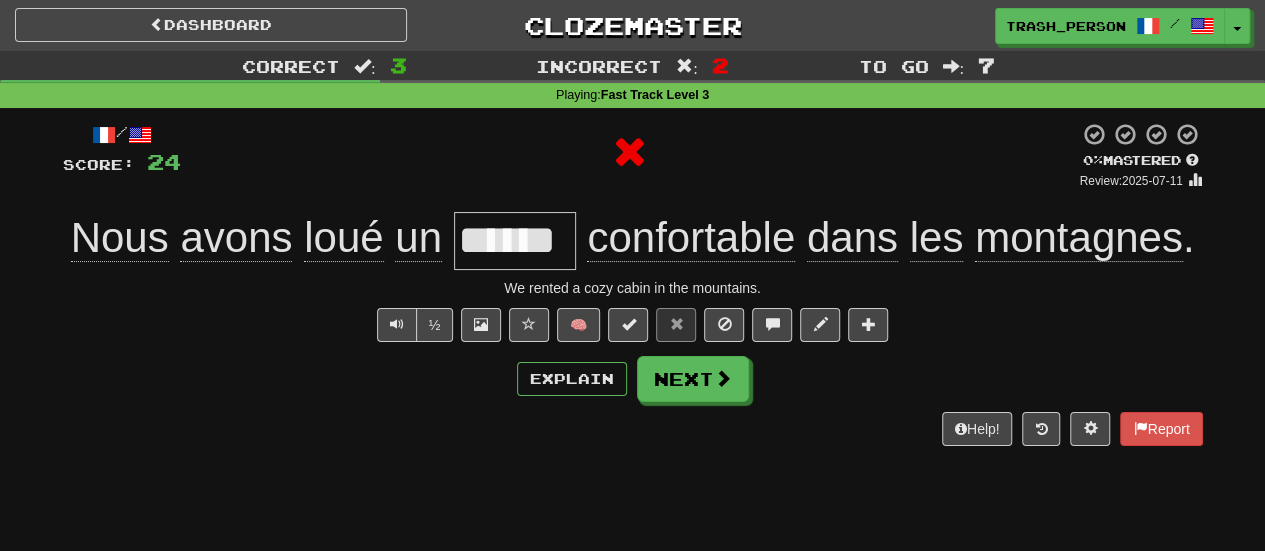 scroll, scrollTop: 0, scrollLeft: 0, axis: both 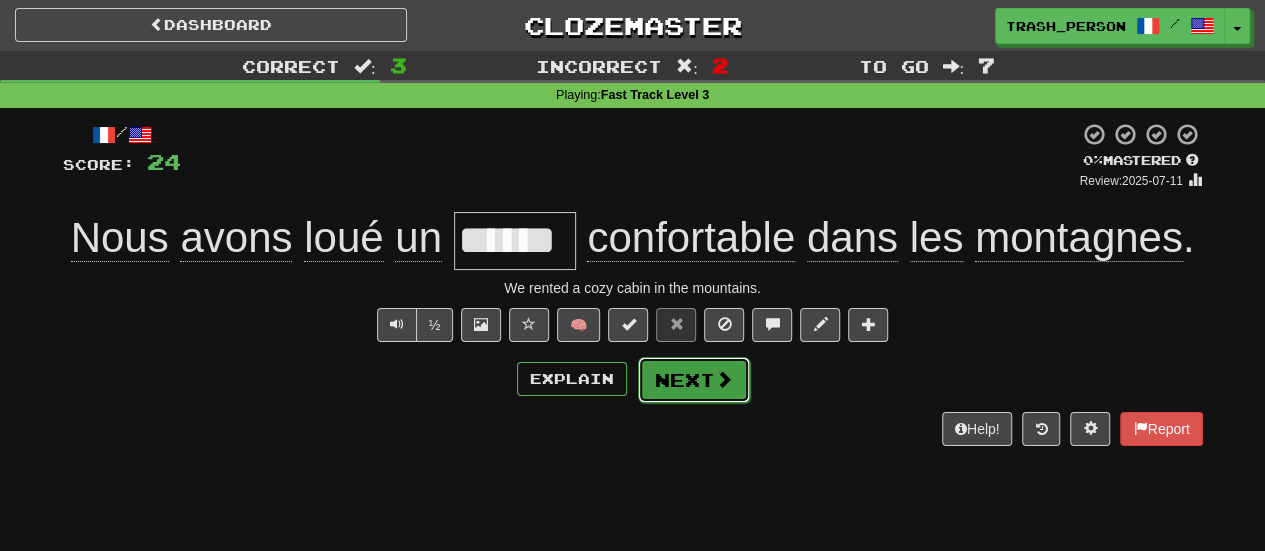 click on "Next" at bounding box center (694, 380) 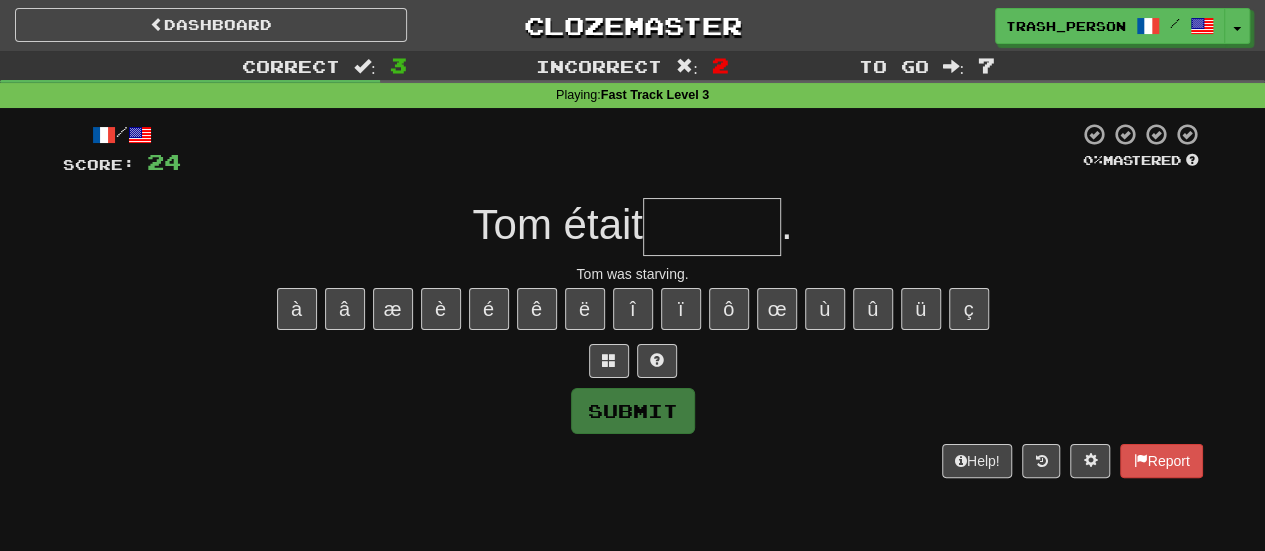 type on "*" 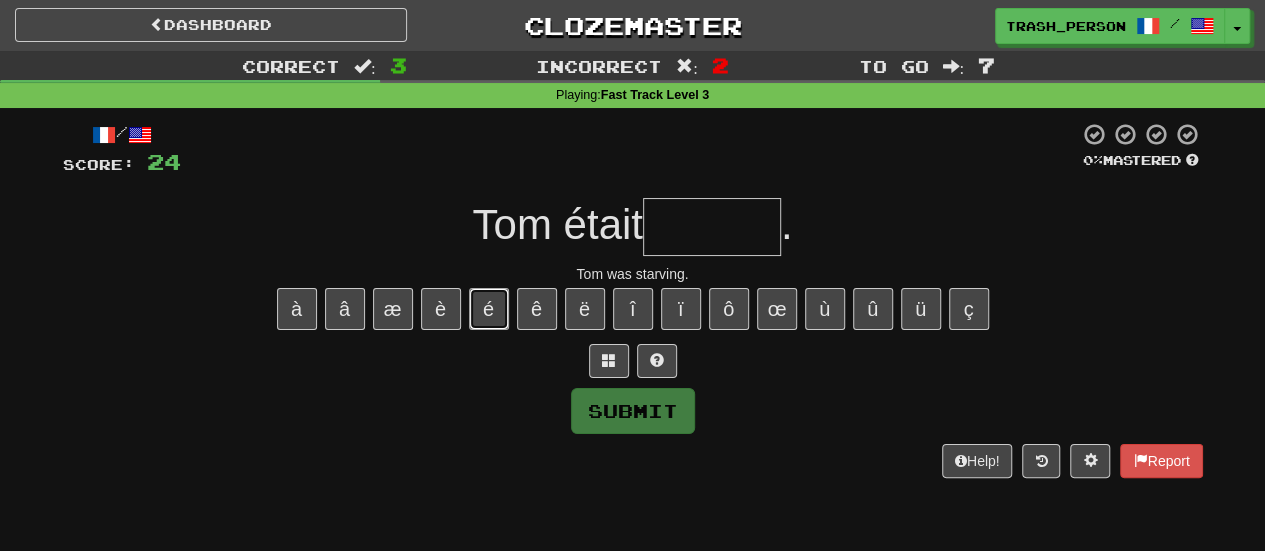 click on "é" at bounding box center (489, 309) 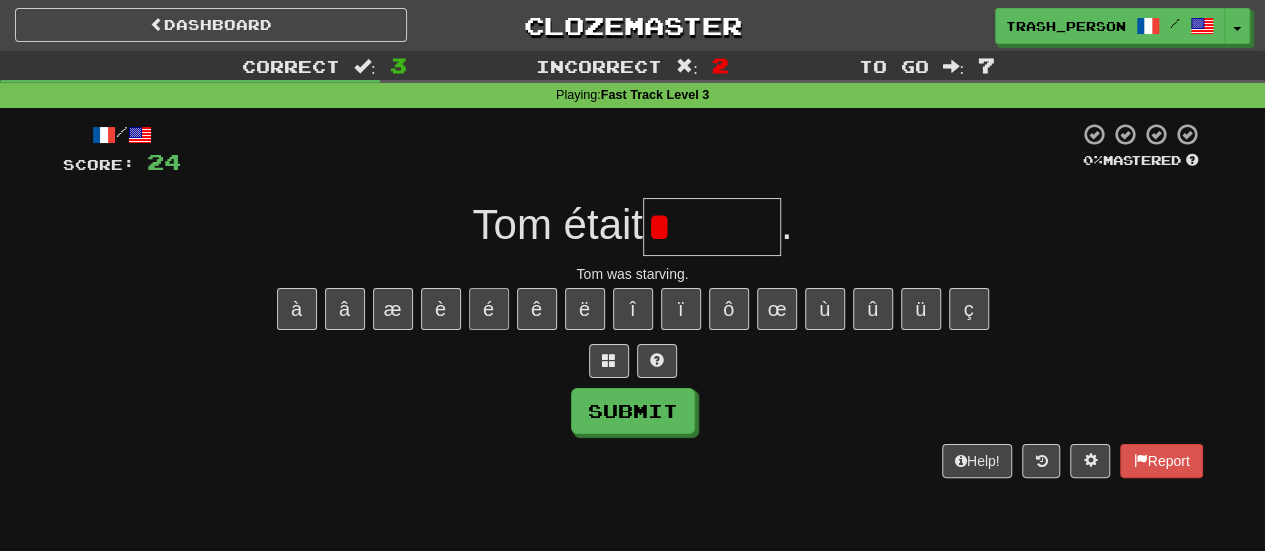 type on "******" 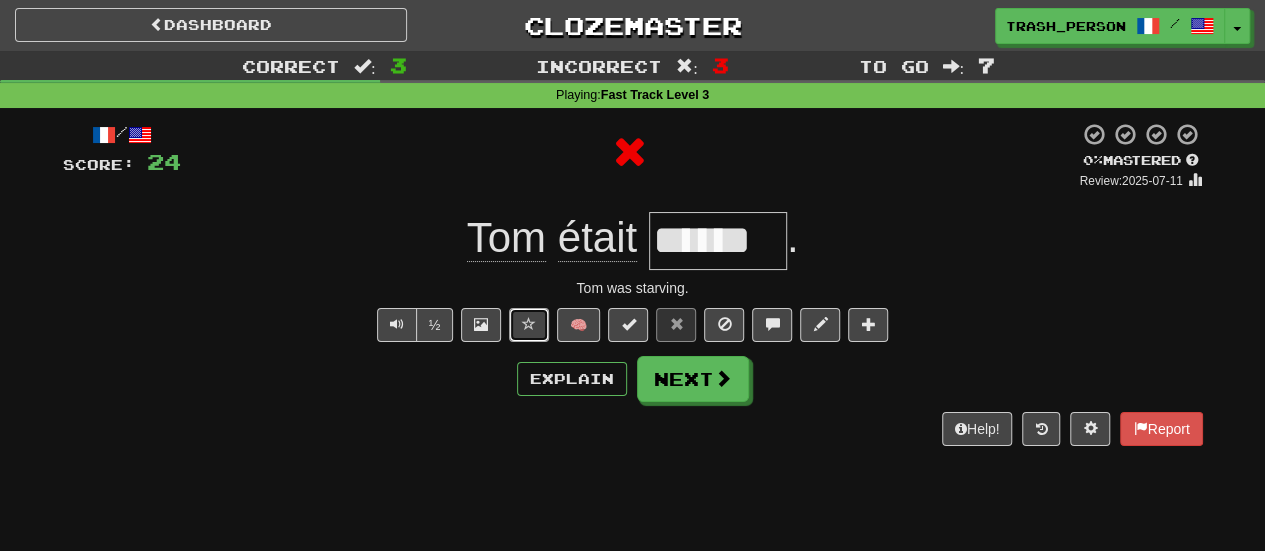 click at bounding box center [529, 325] 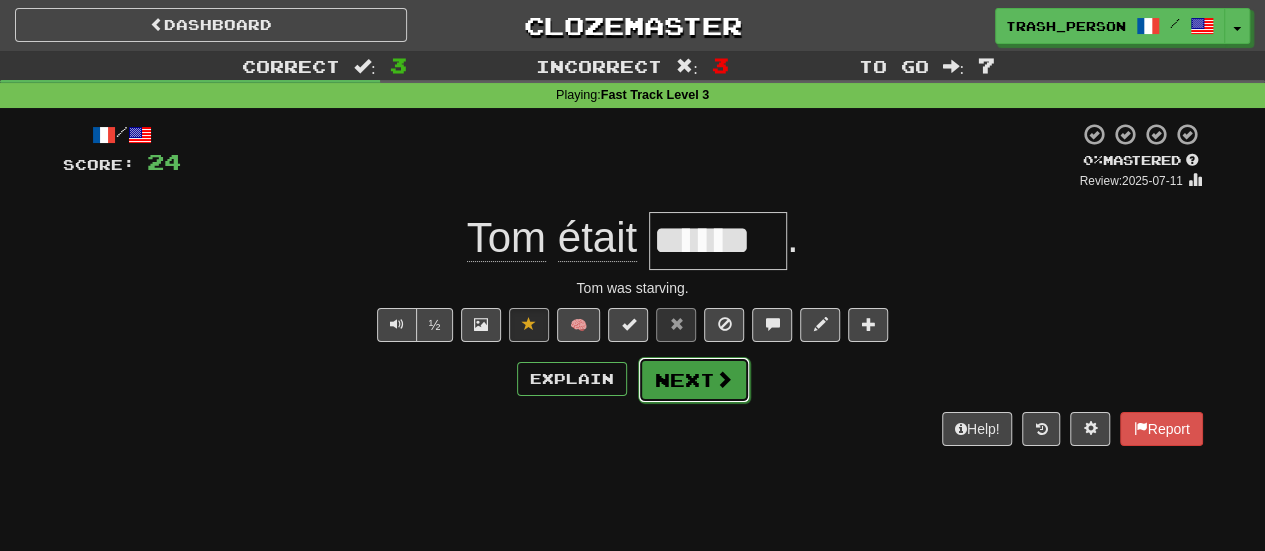 click on "Next" at bounding box center (694, 380) 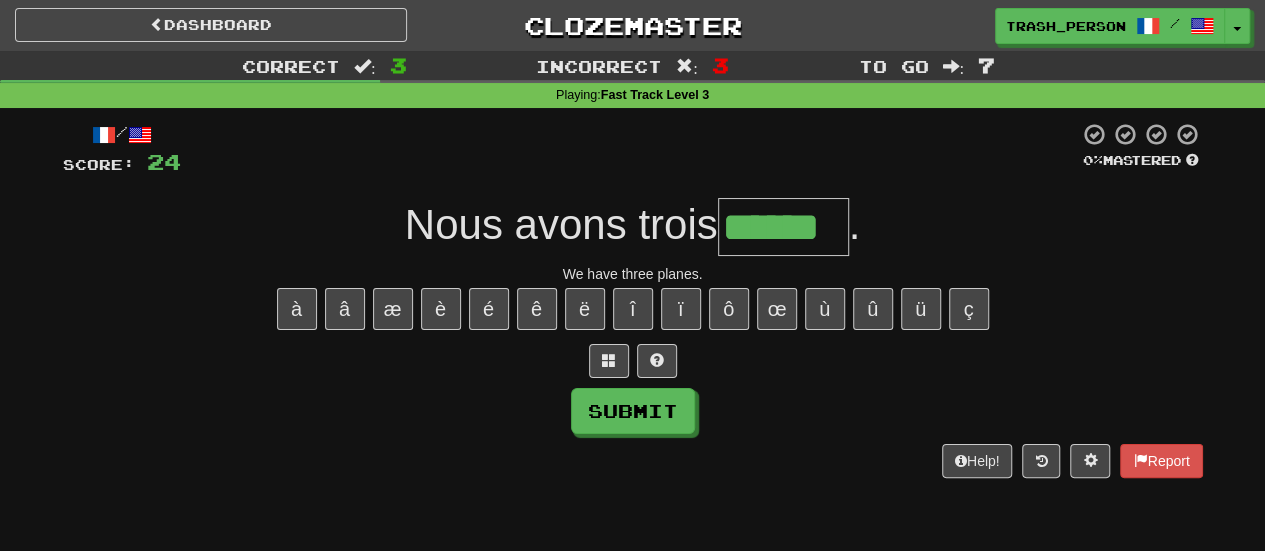 type on "******" 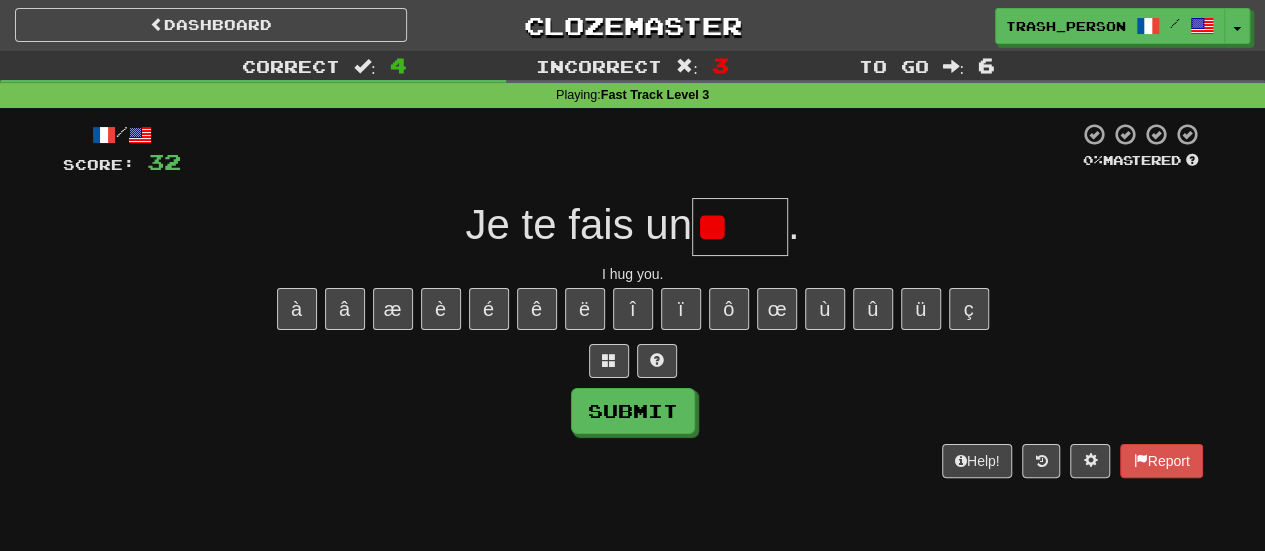 type on "*" 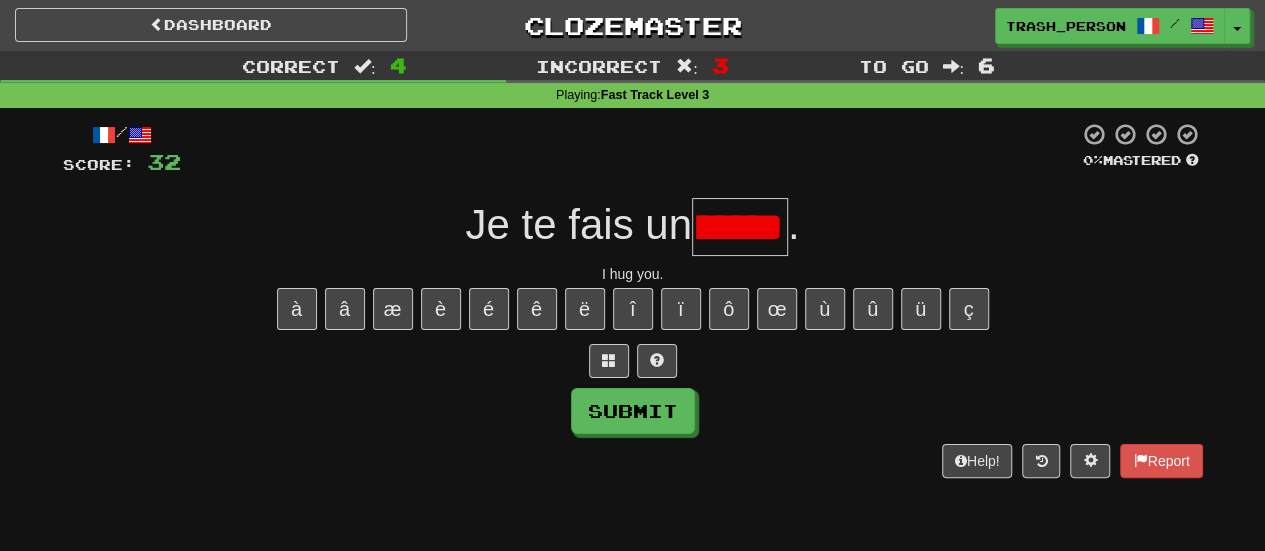 scroll, scrollTop: 0, scrollLeft: 74, axis: horizontal 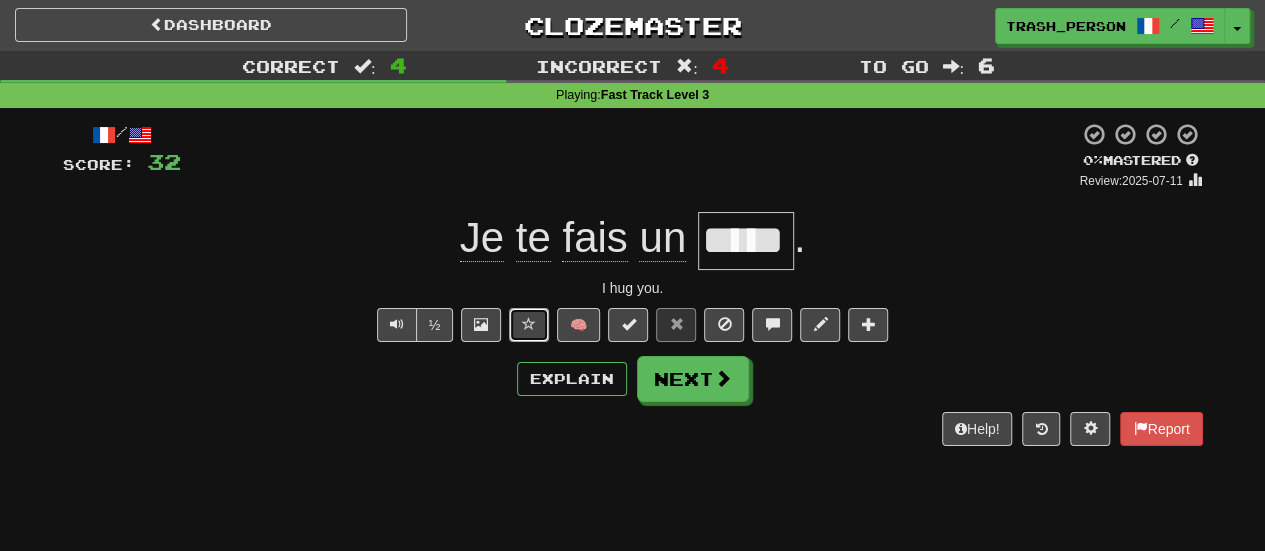 click at bounding box center [529, 325] 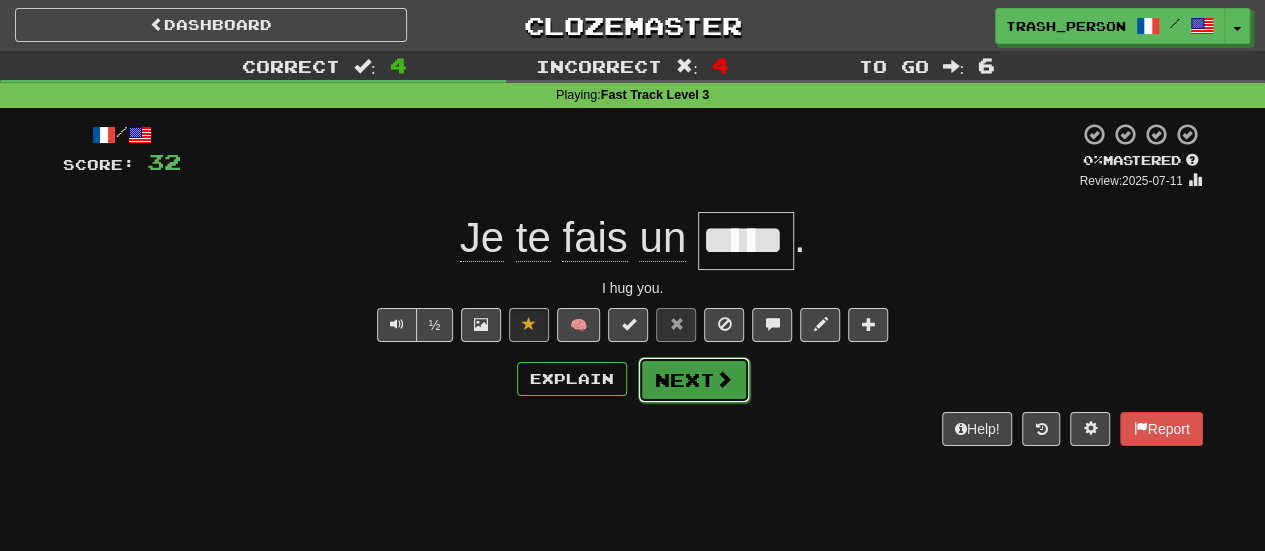 click on "Next" at bounding box center [694, 380] 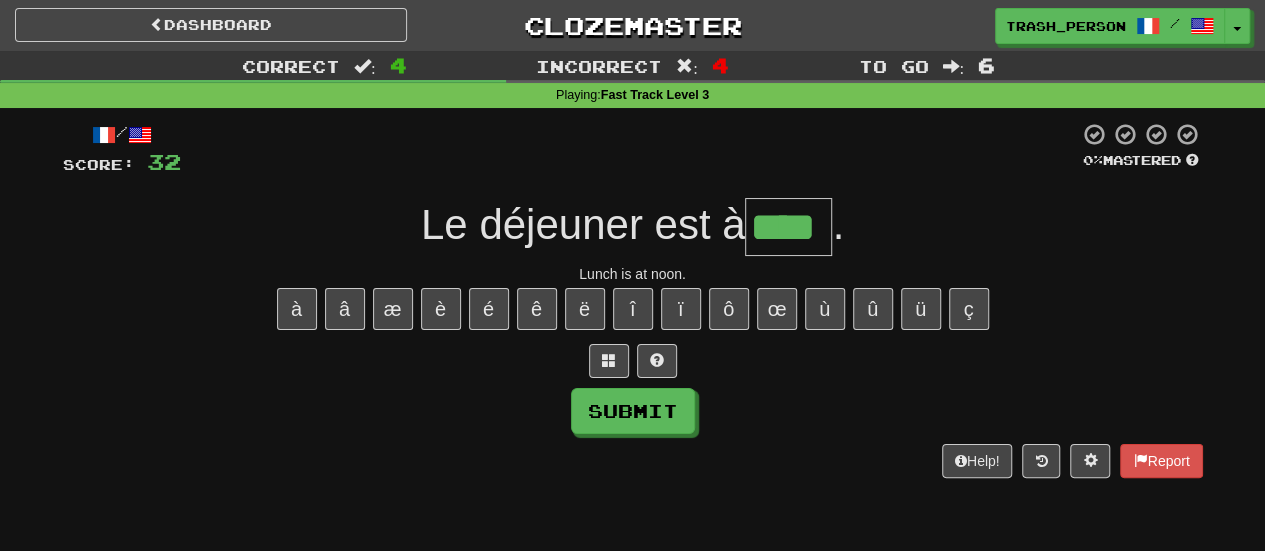 type on "****" 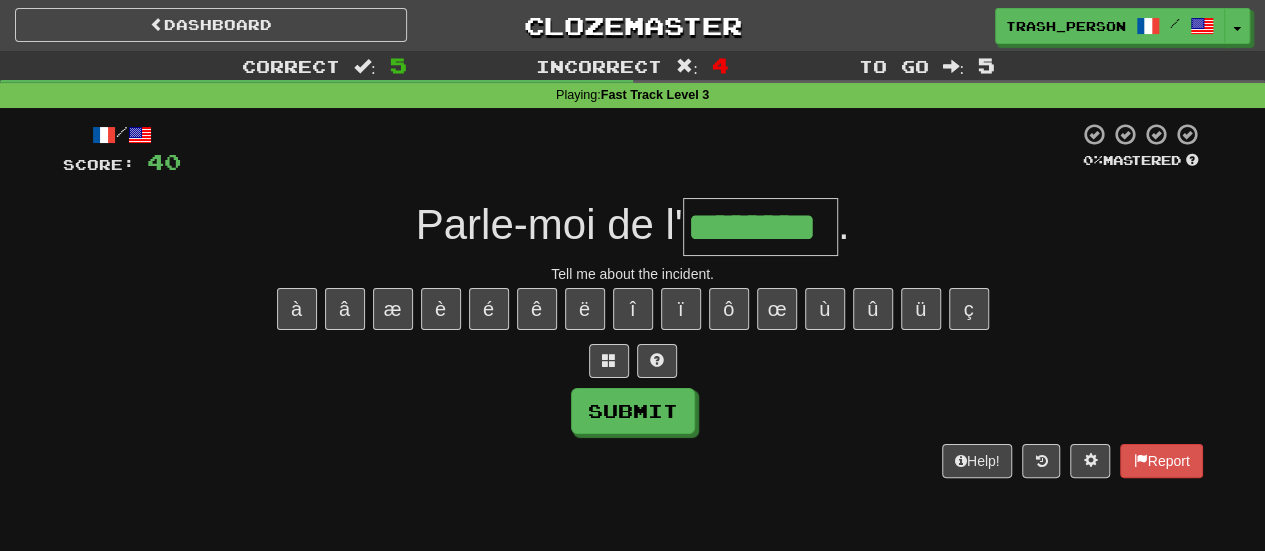 type on "********" 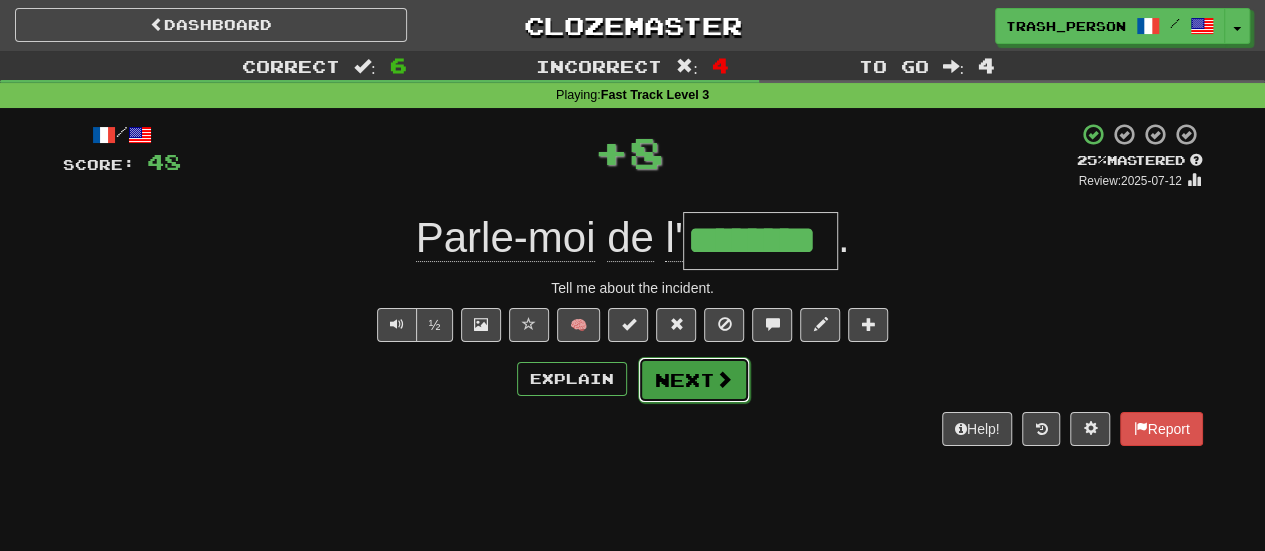 click on "Next" at bounding box center (694, 380) 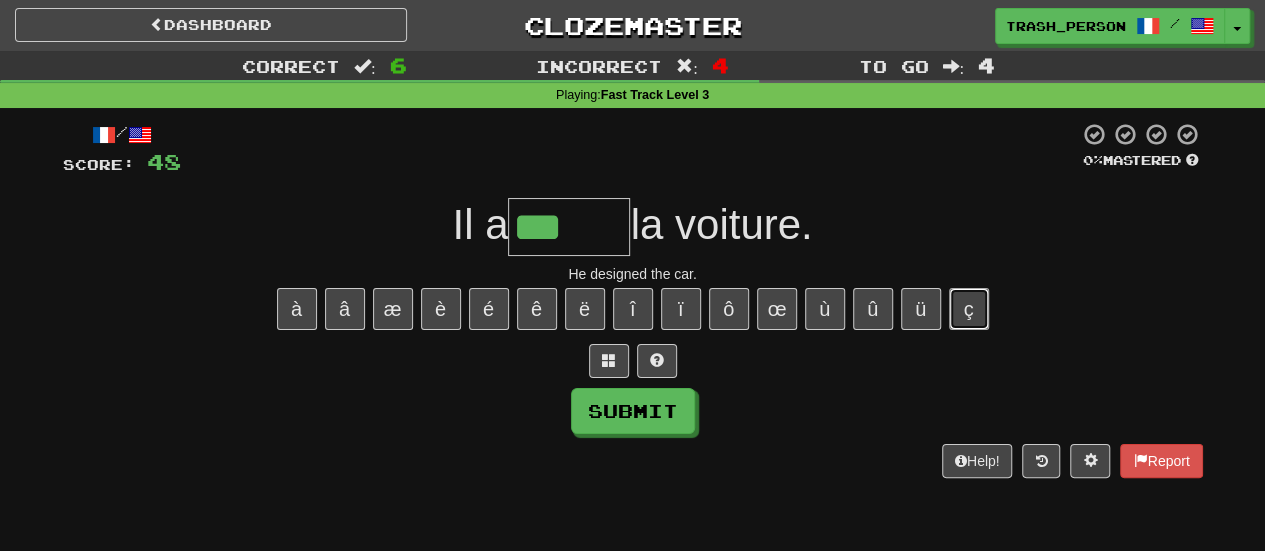 click on "ç" at bounding box center [969, 309] 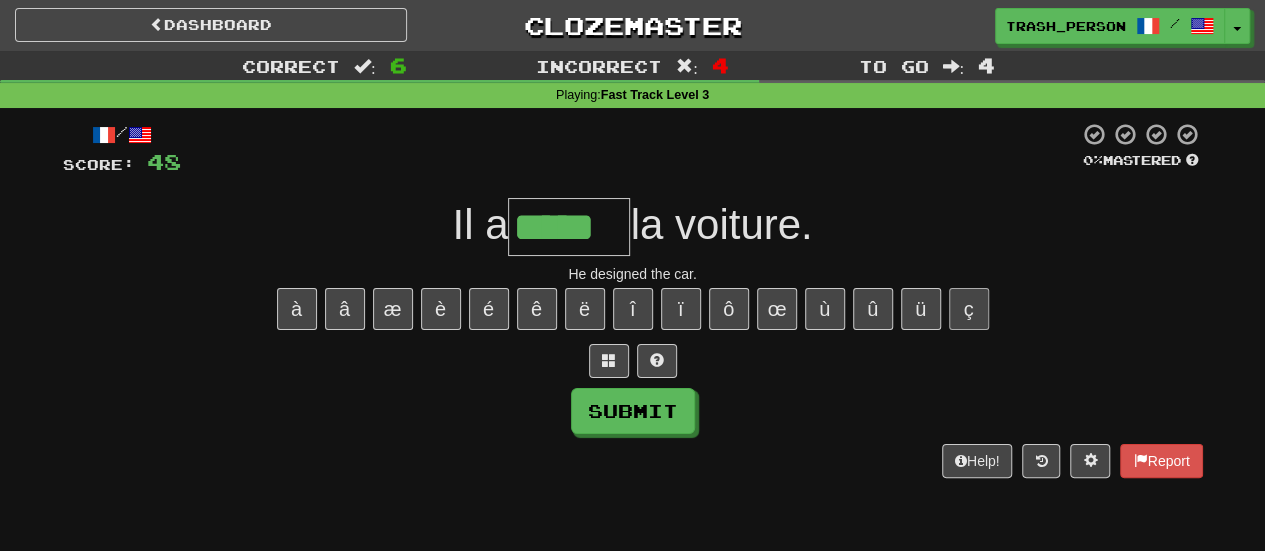 type on "*****" 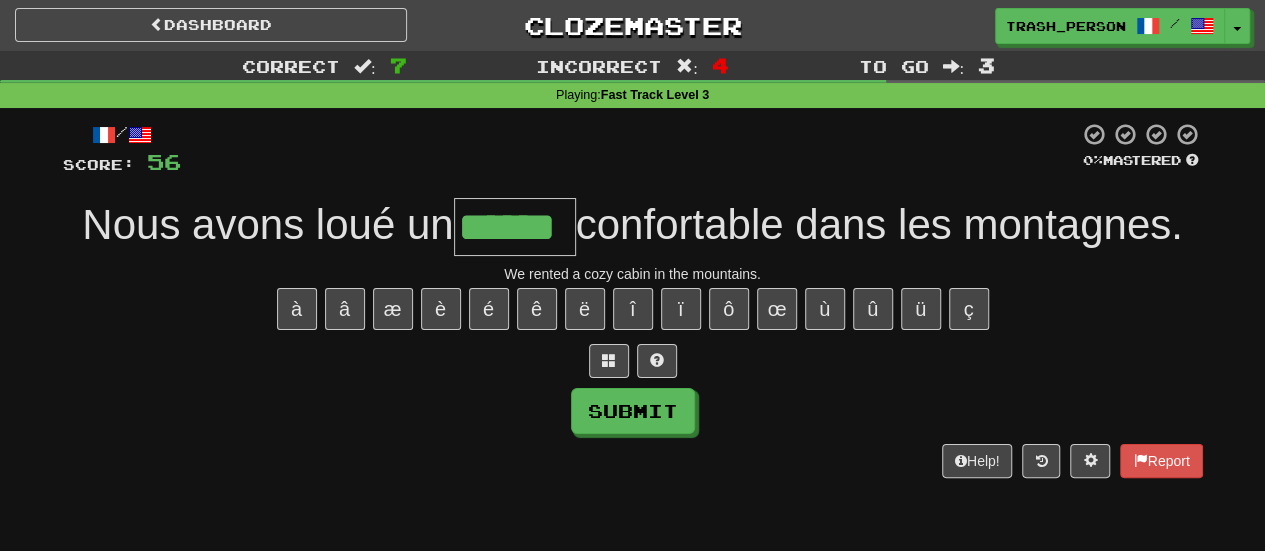 type on "******" 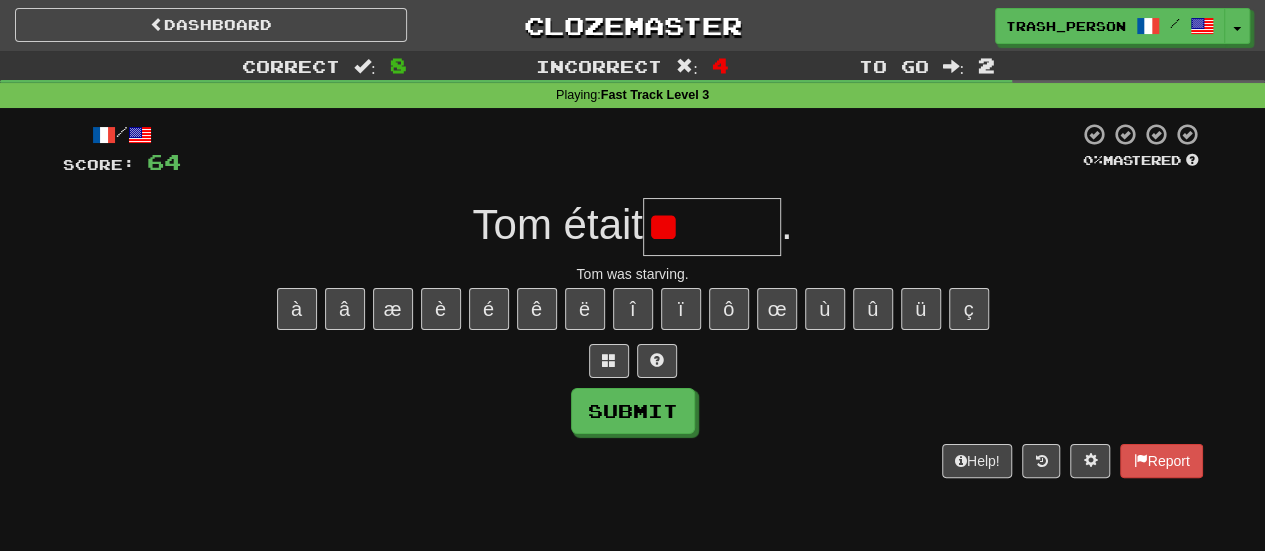 type on "*" 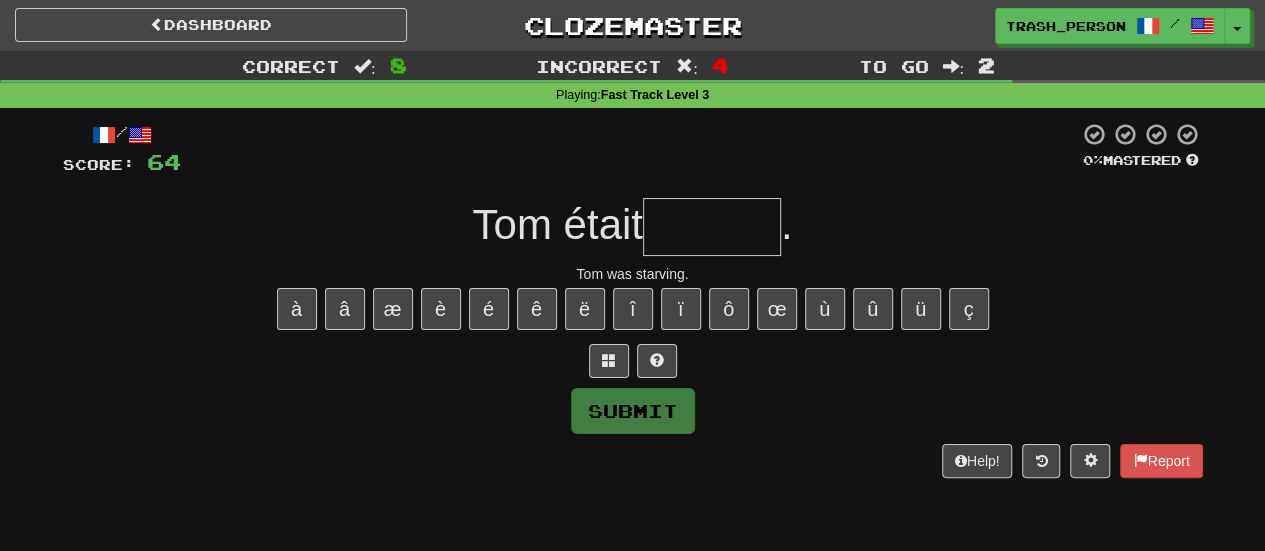 type on "*" 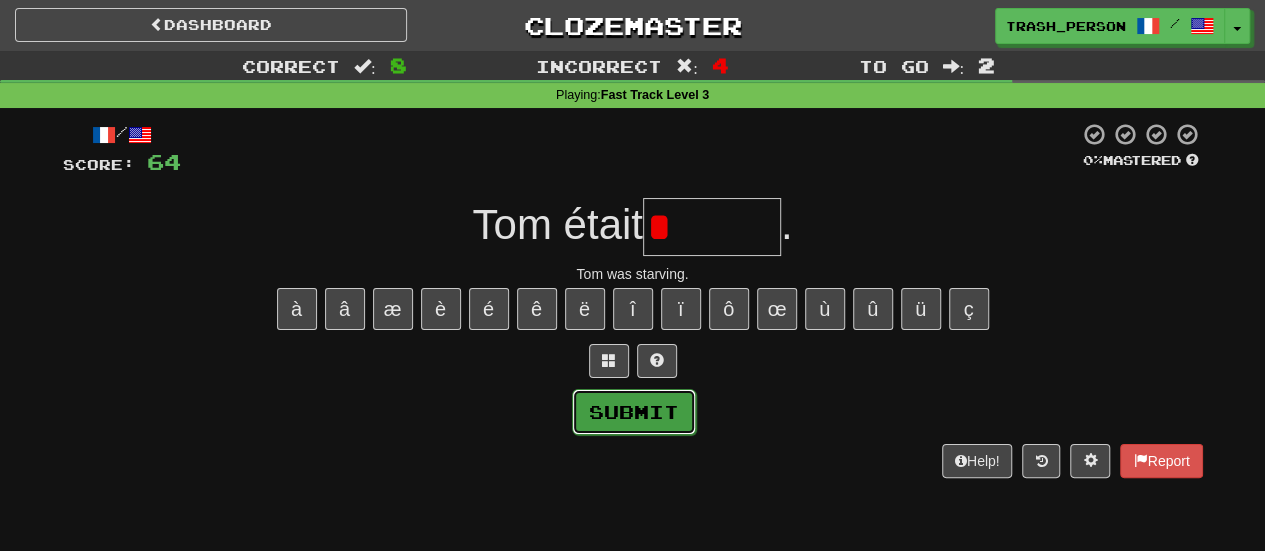 click on "Submit" at bounding box center (634, 412) 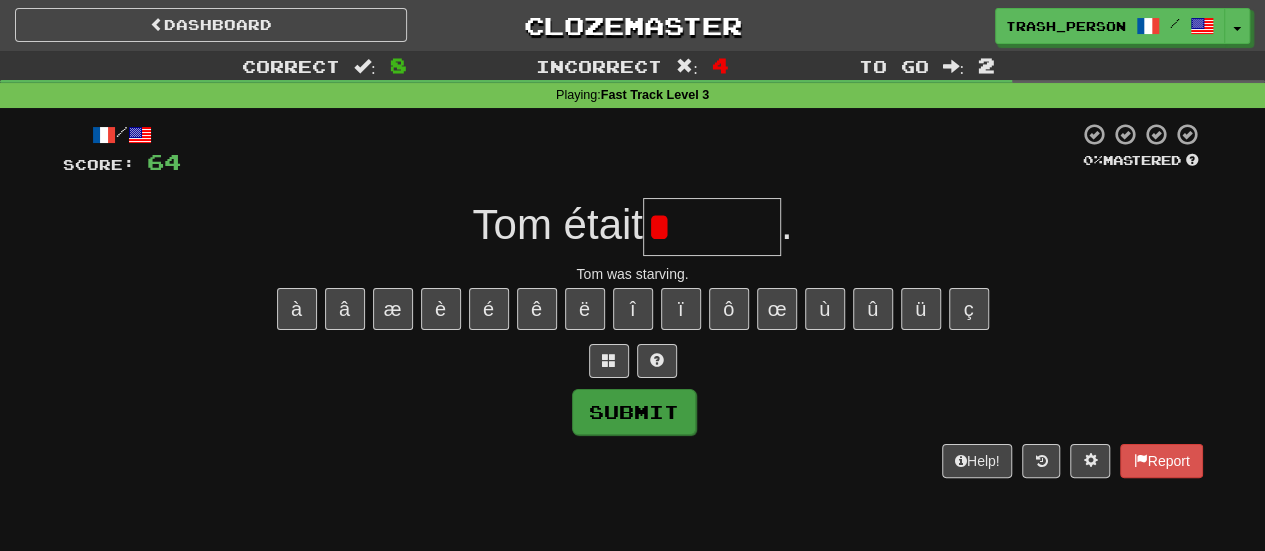 type on "******" 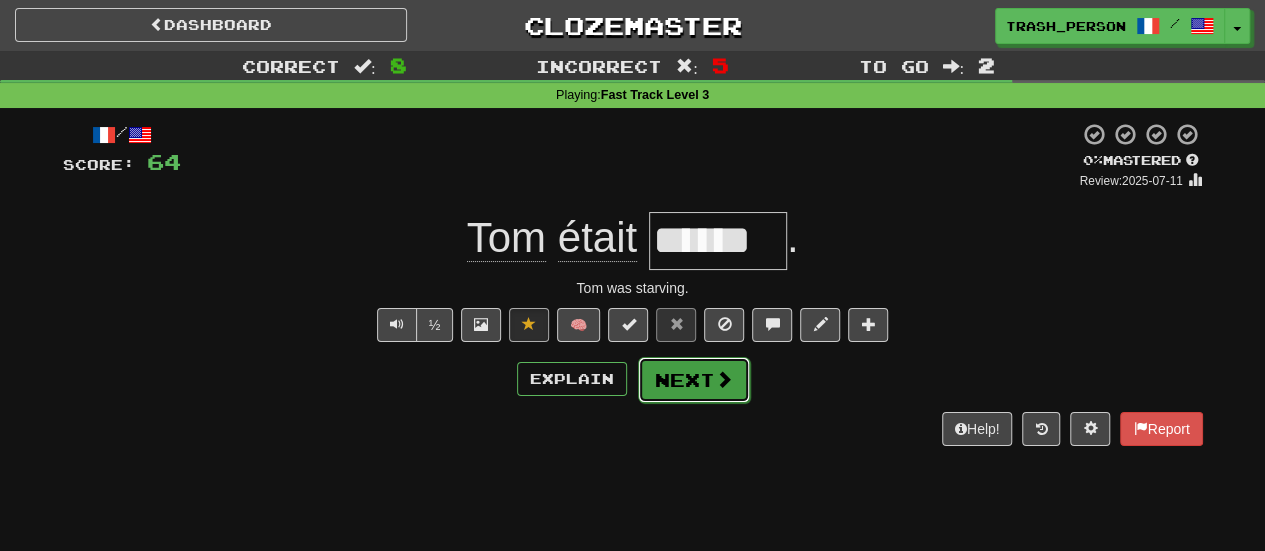 click on "Next" at bounding box center [694, 380] 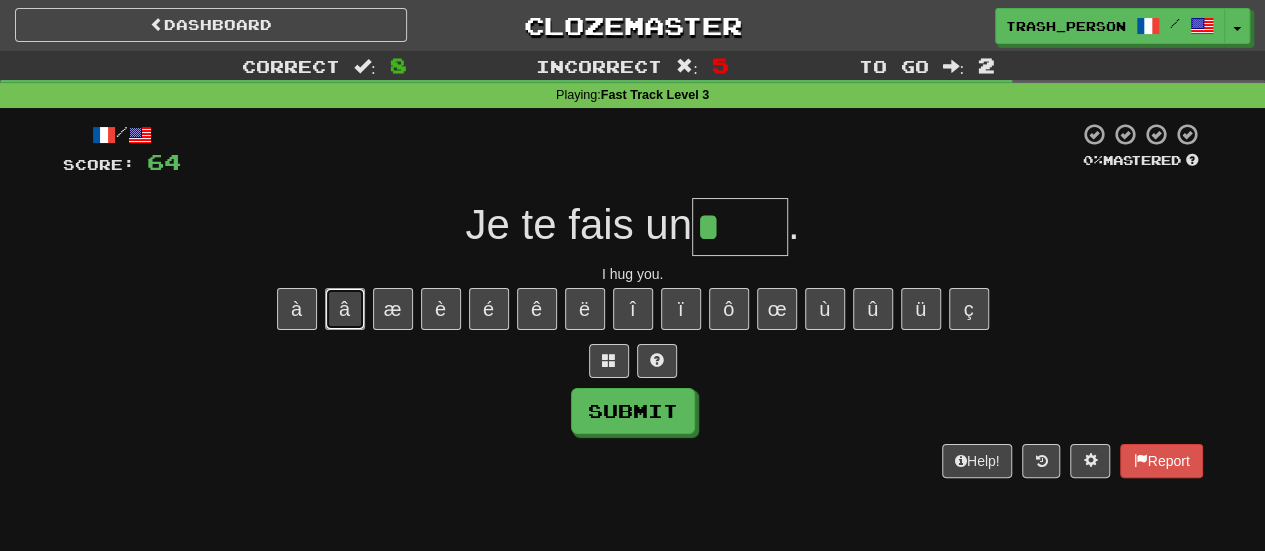 click on "â" at bounding box center [345, 309] 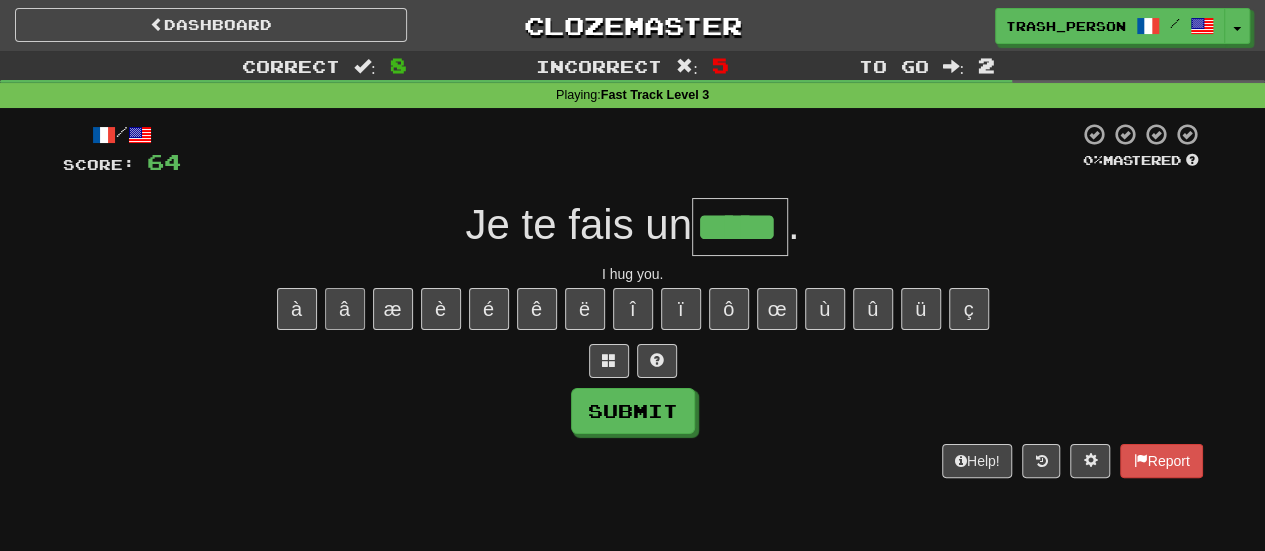 type on "*****" 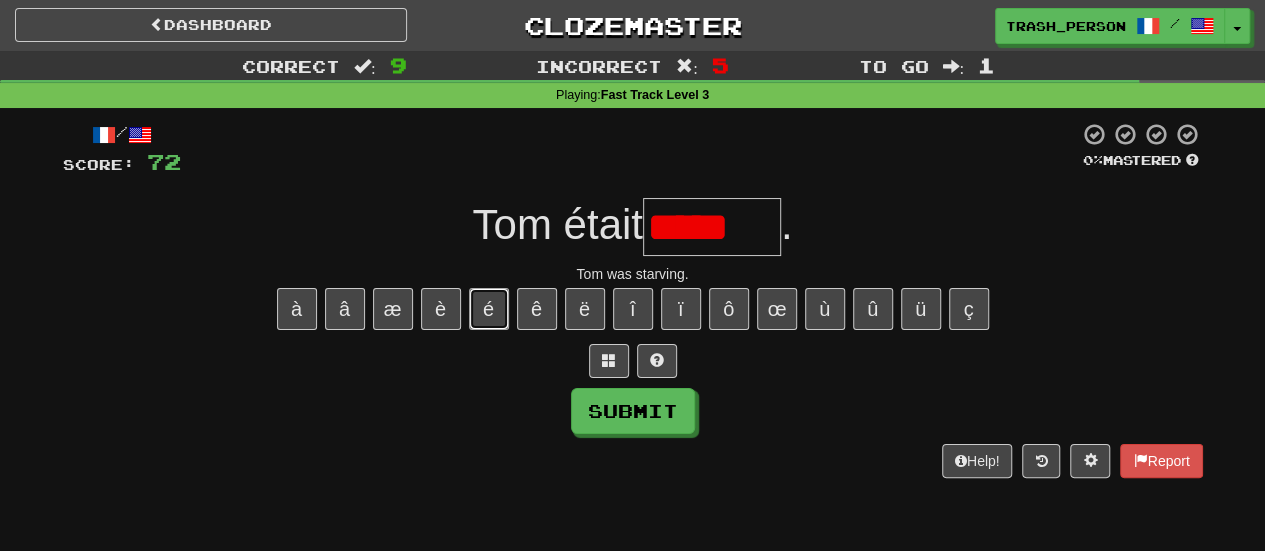 click on "é" at bounding box center (489, 309) 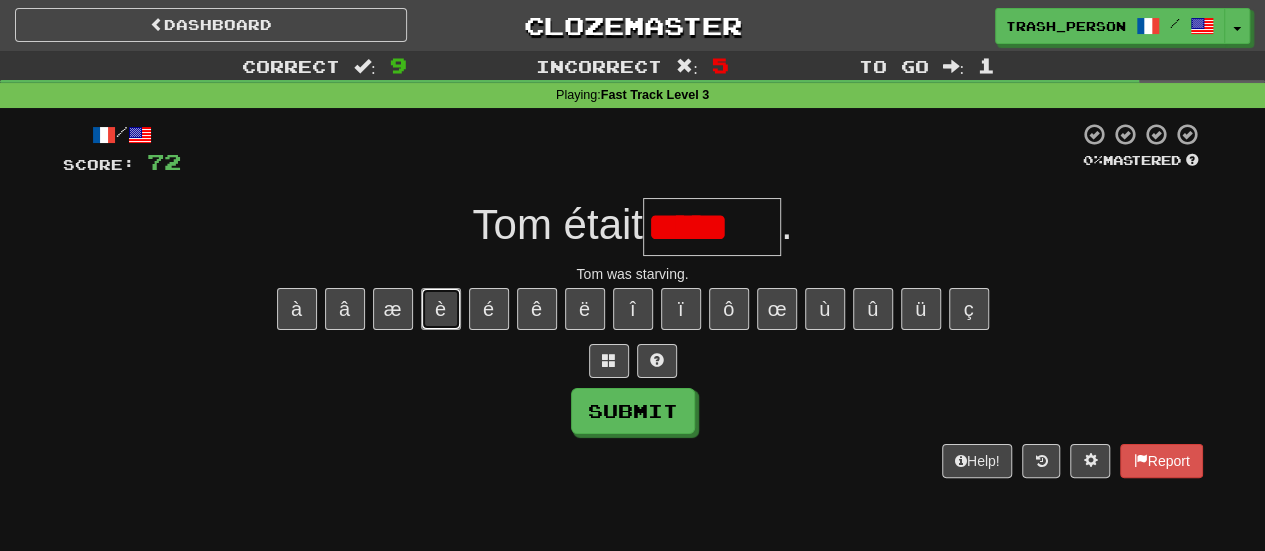 click on "è" at bounding box center [441, 309] 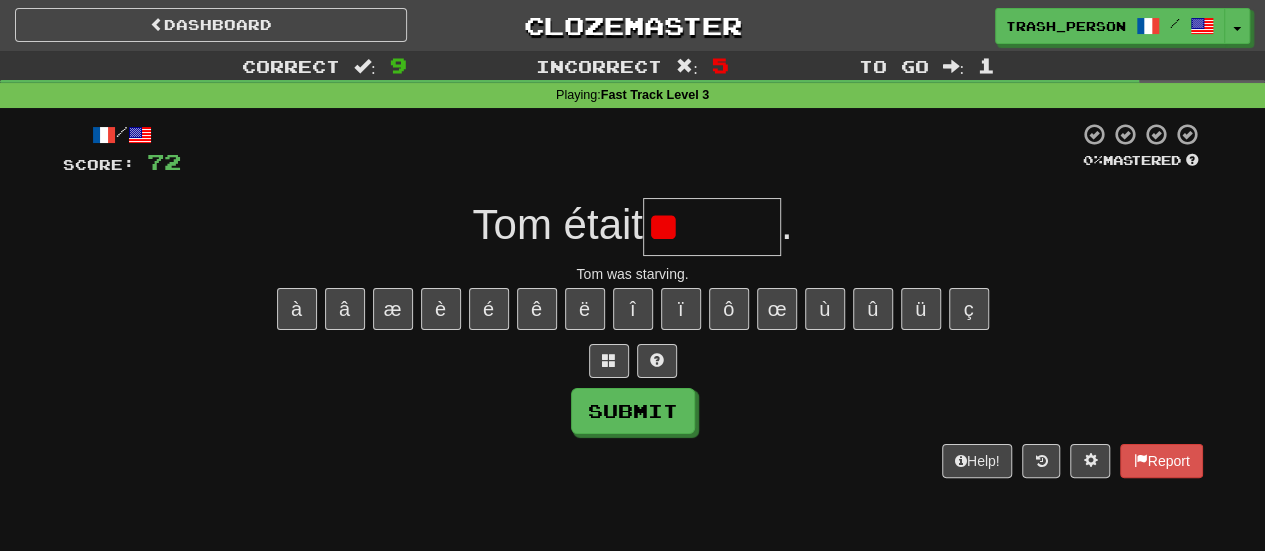type on "*" 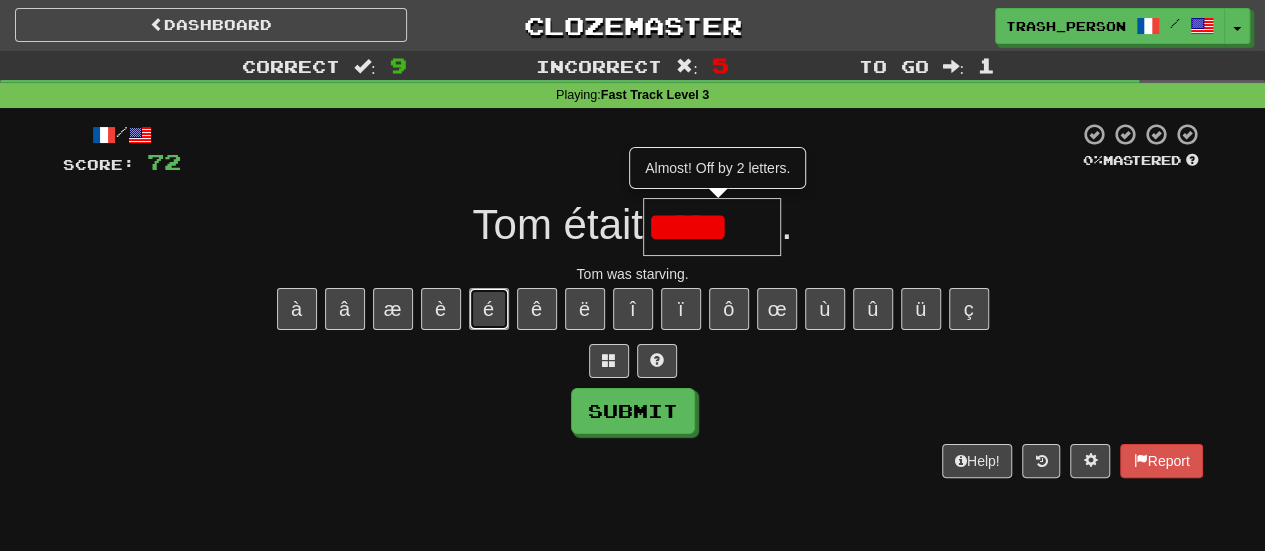 click on "é" at bounding box center [489, 309] 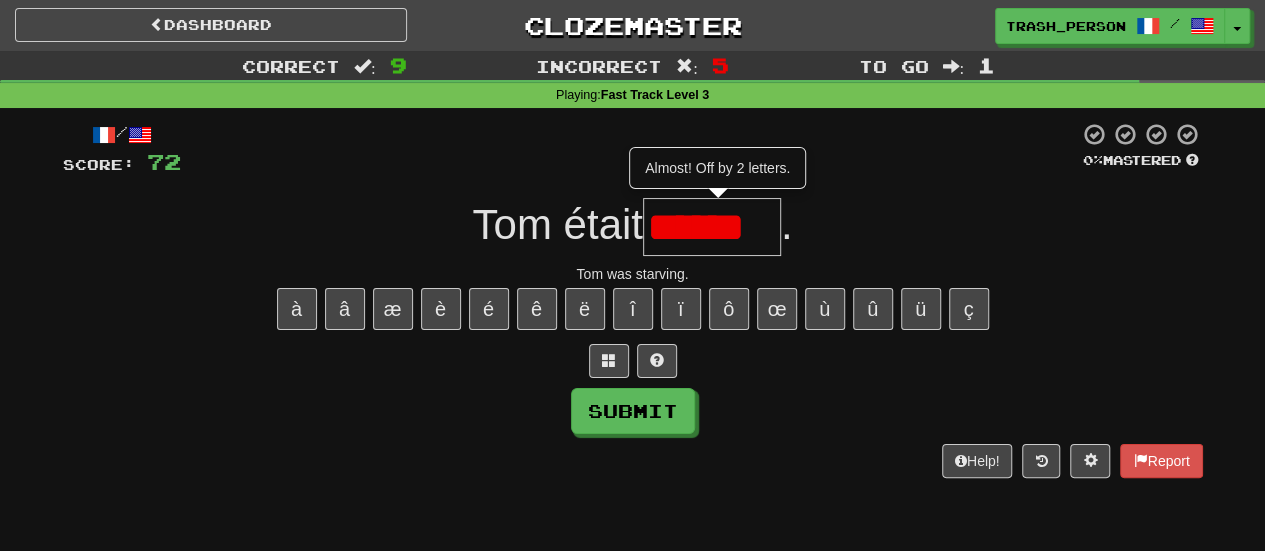 click on "******" at bounding box center (712, 227) 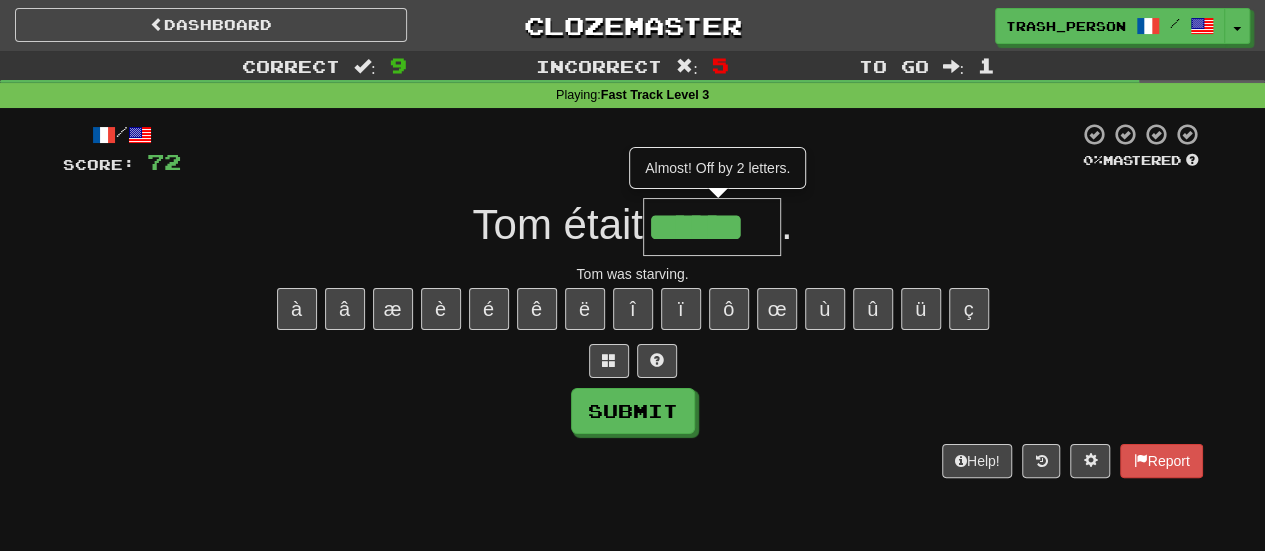 type on "******" 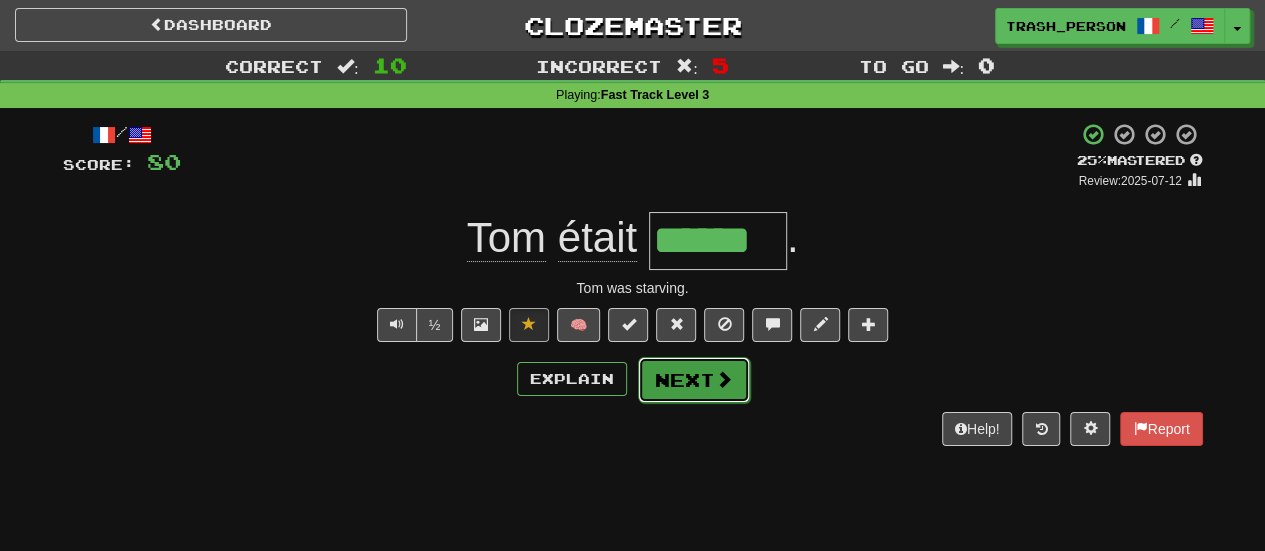 click at bounding box center [724, 379] 